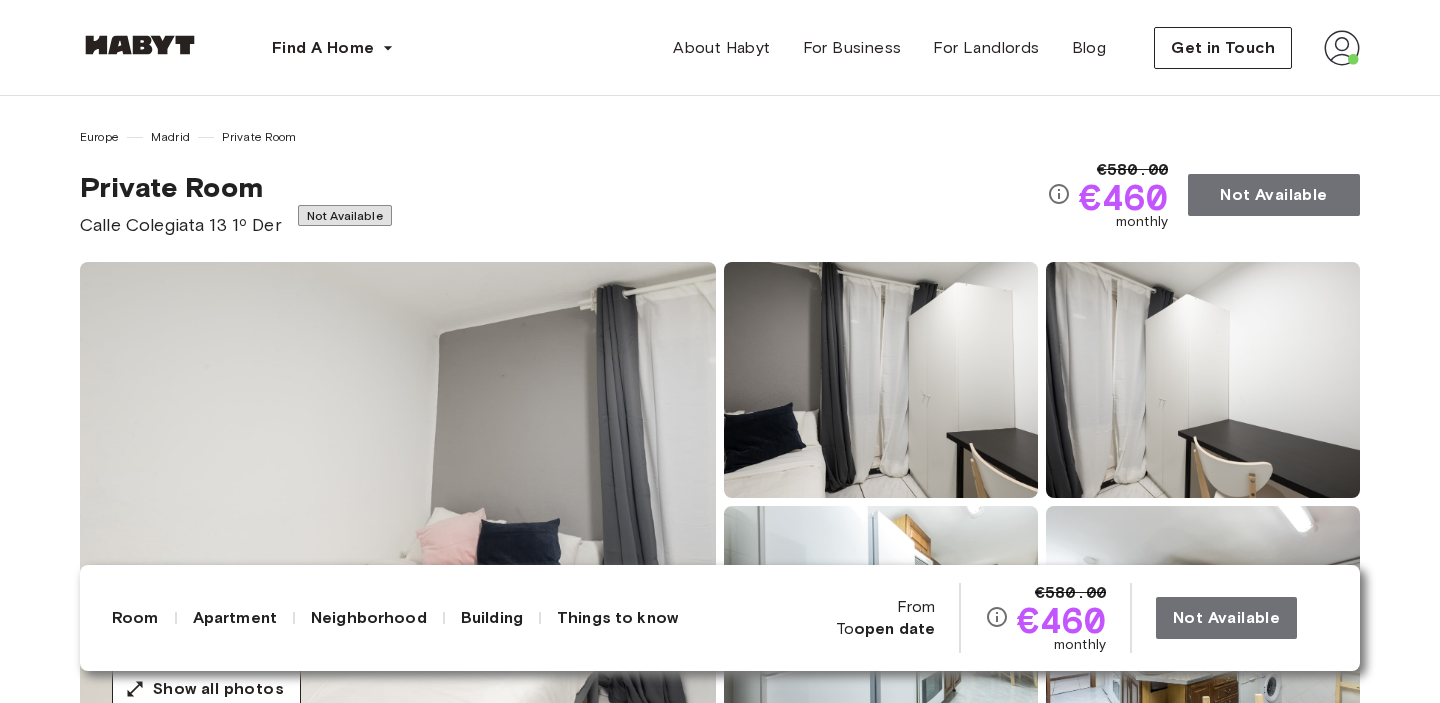 scroll, scrollTop: 0, scrollLeft: 0, axis: both 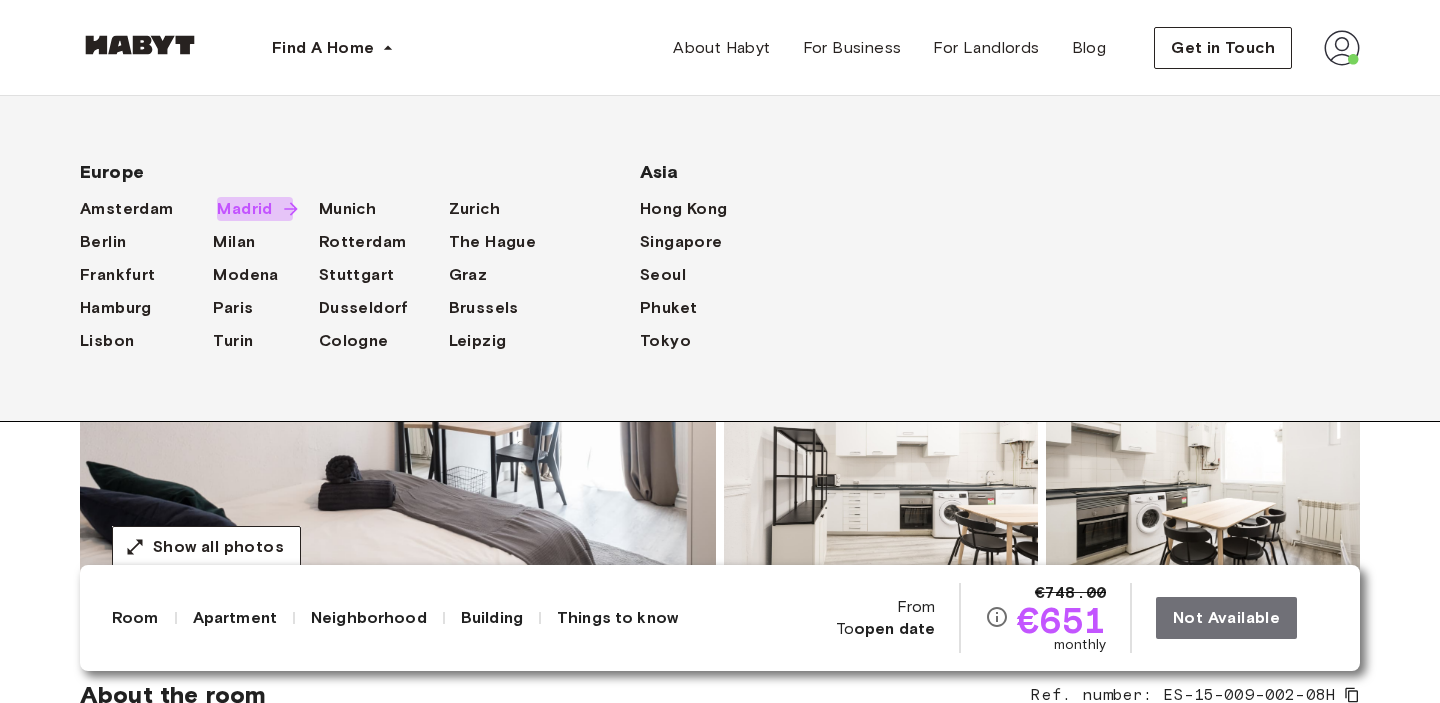 click on "Madrid" at bounding box center (244, 209) 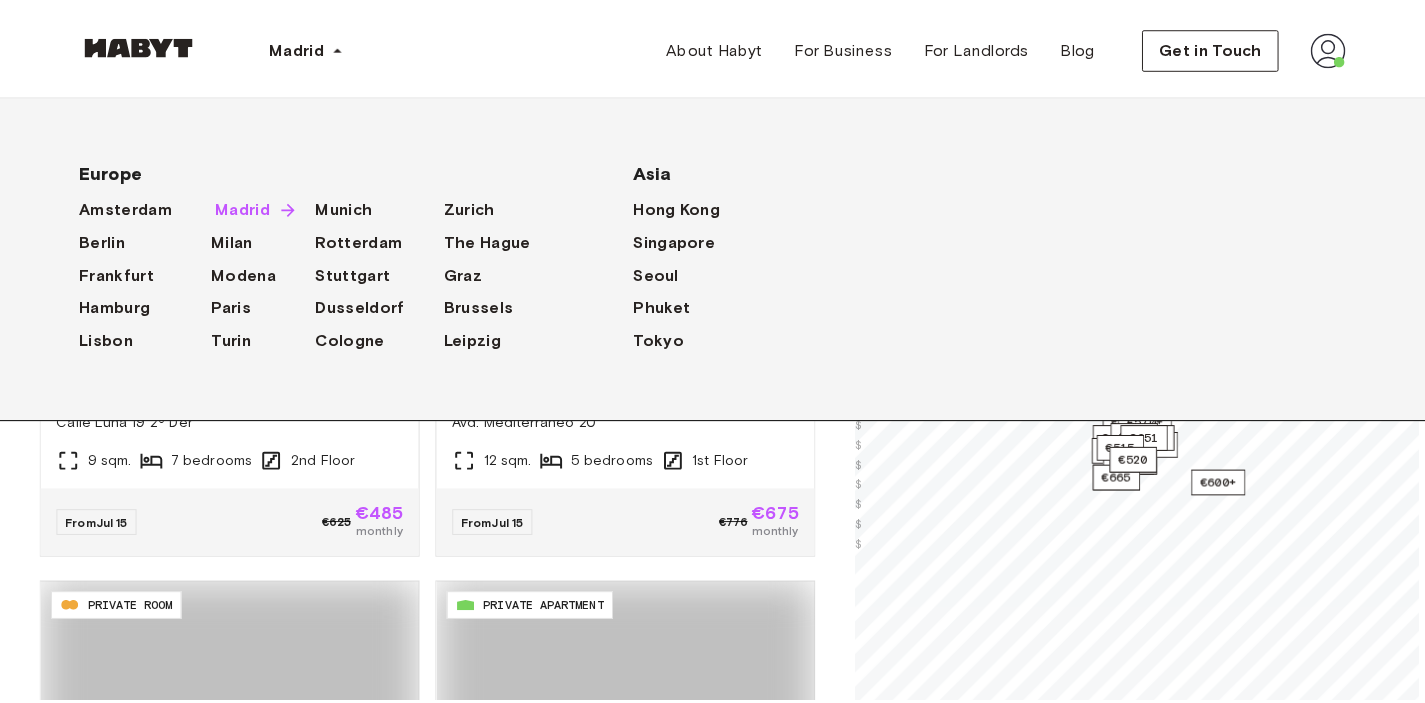 scroll, scrollTop: 0, scrollLeft: 0, axis: both 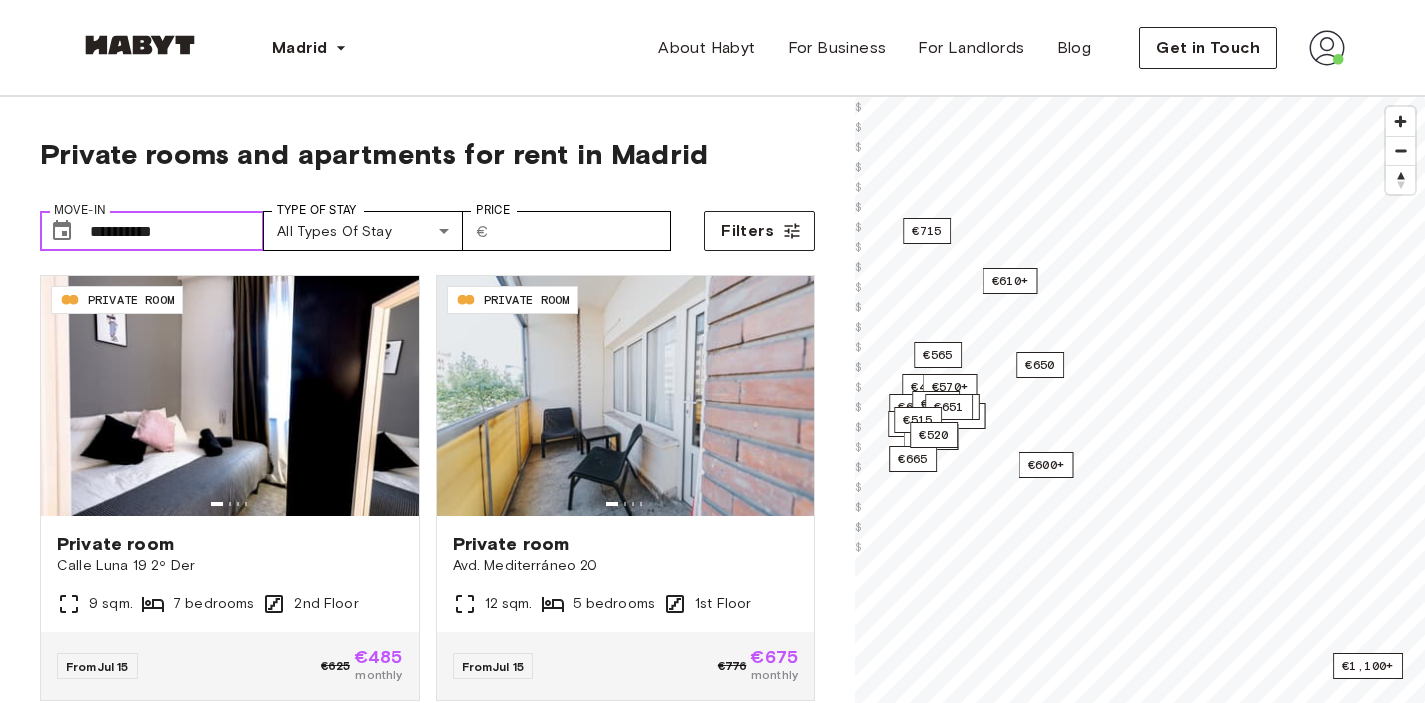 click on "**********" at bounding box center (177, 231) 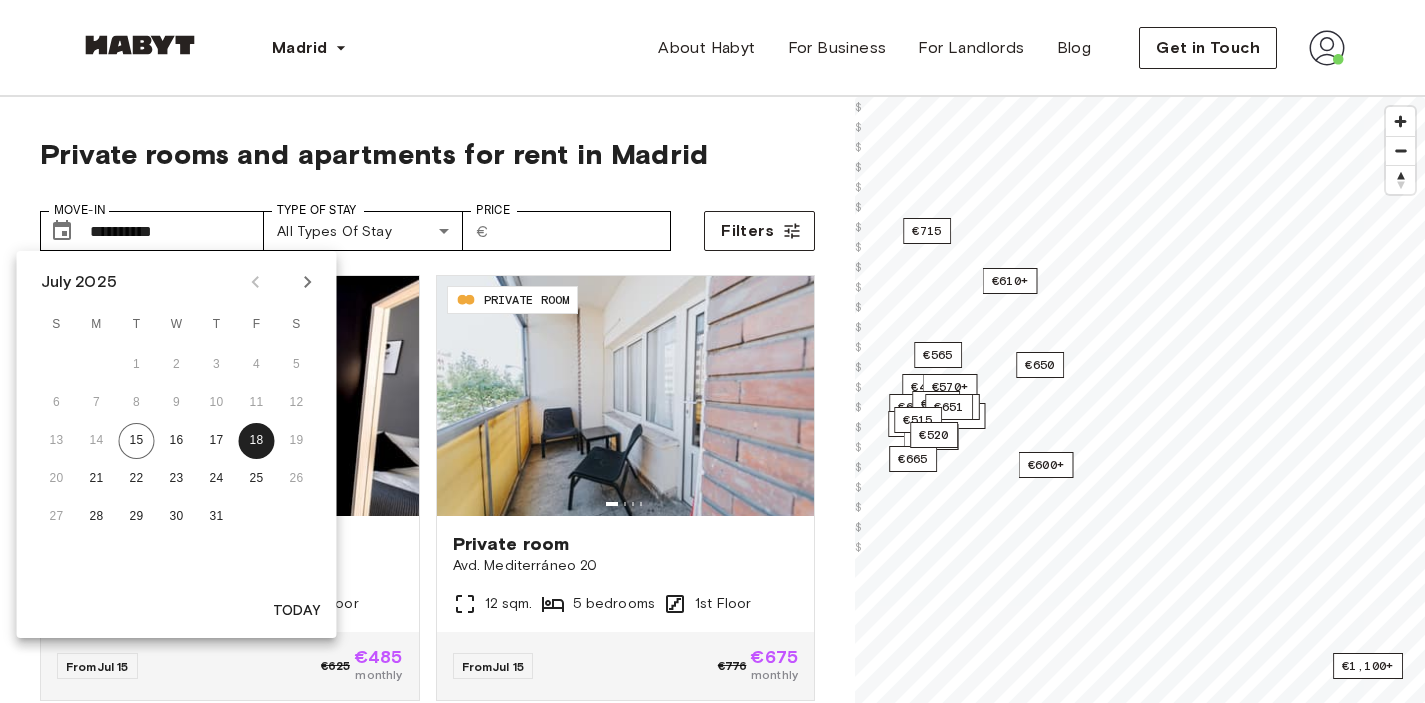 click 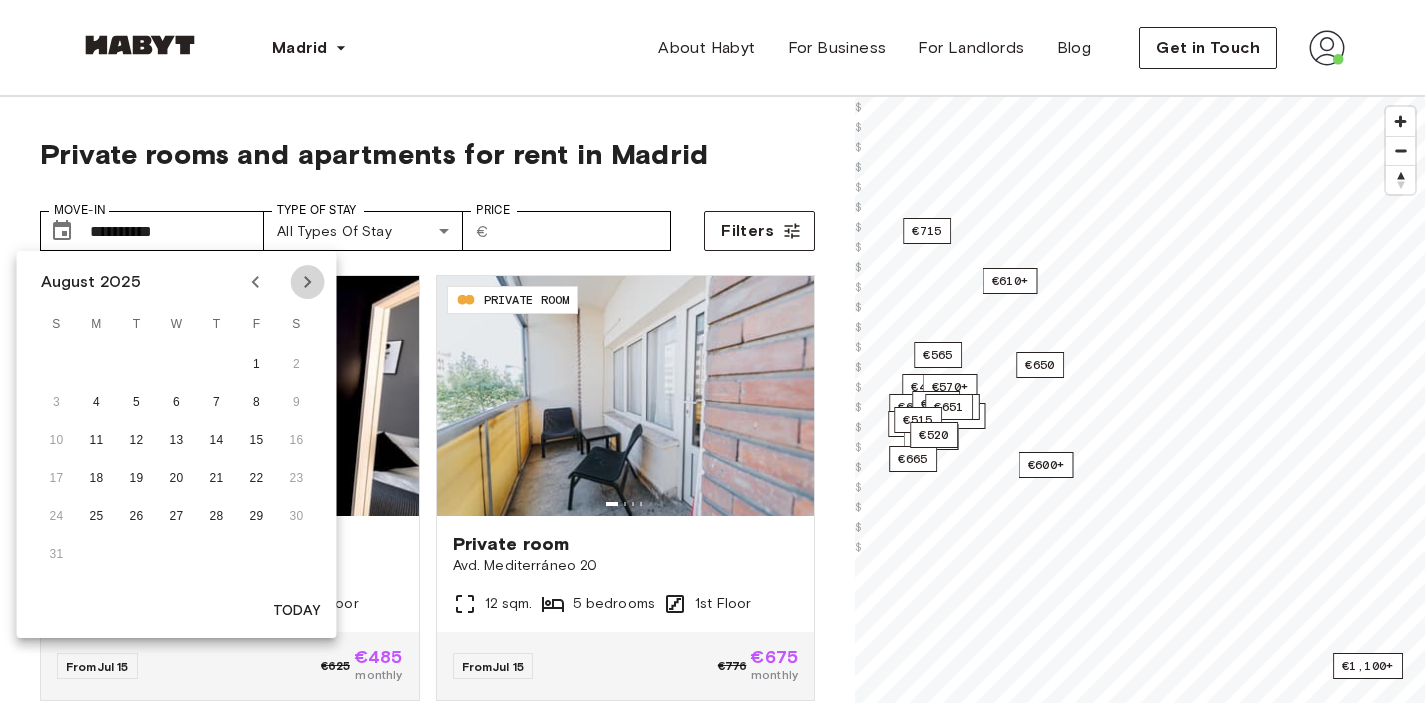 click 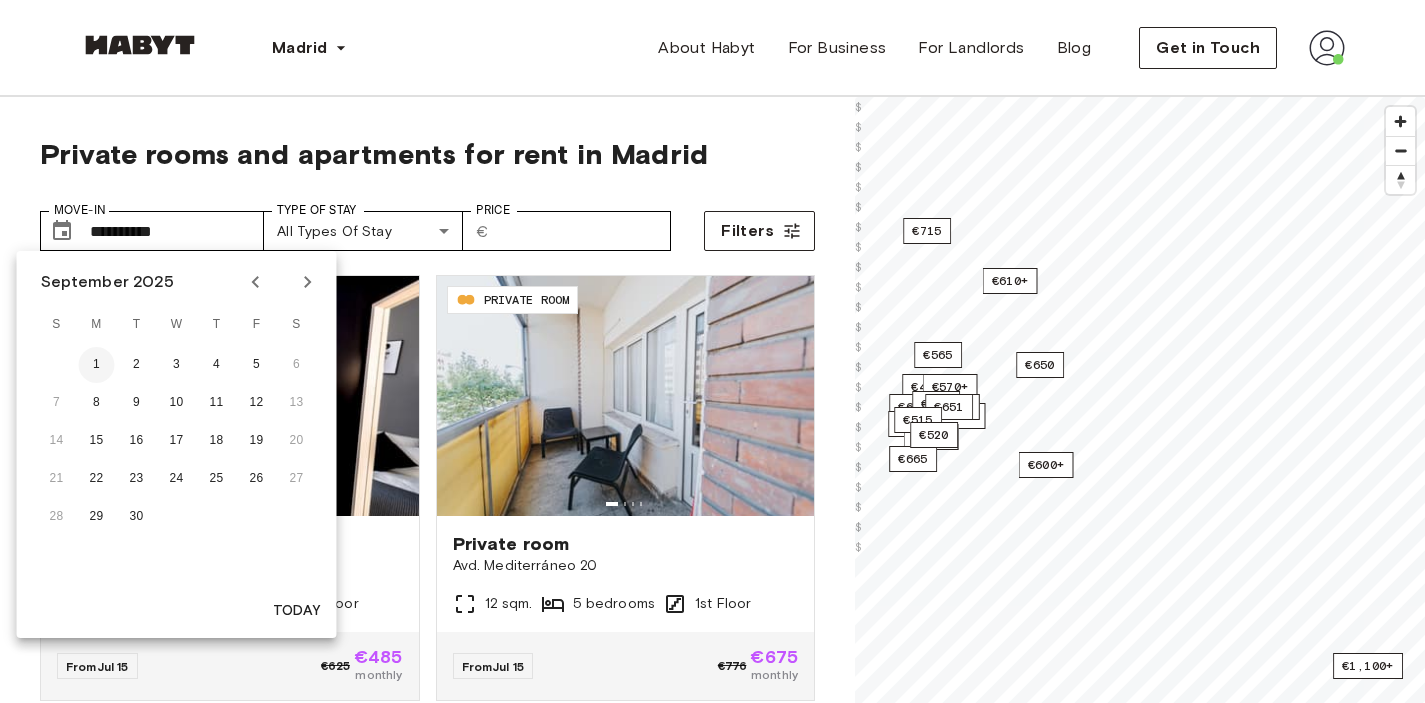 click on "1" at bounding box center (97, 365) 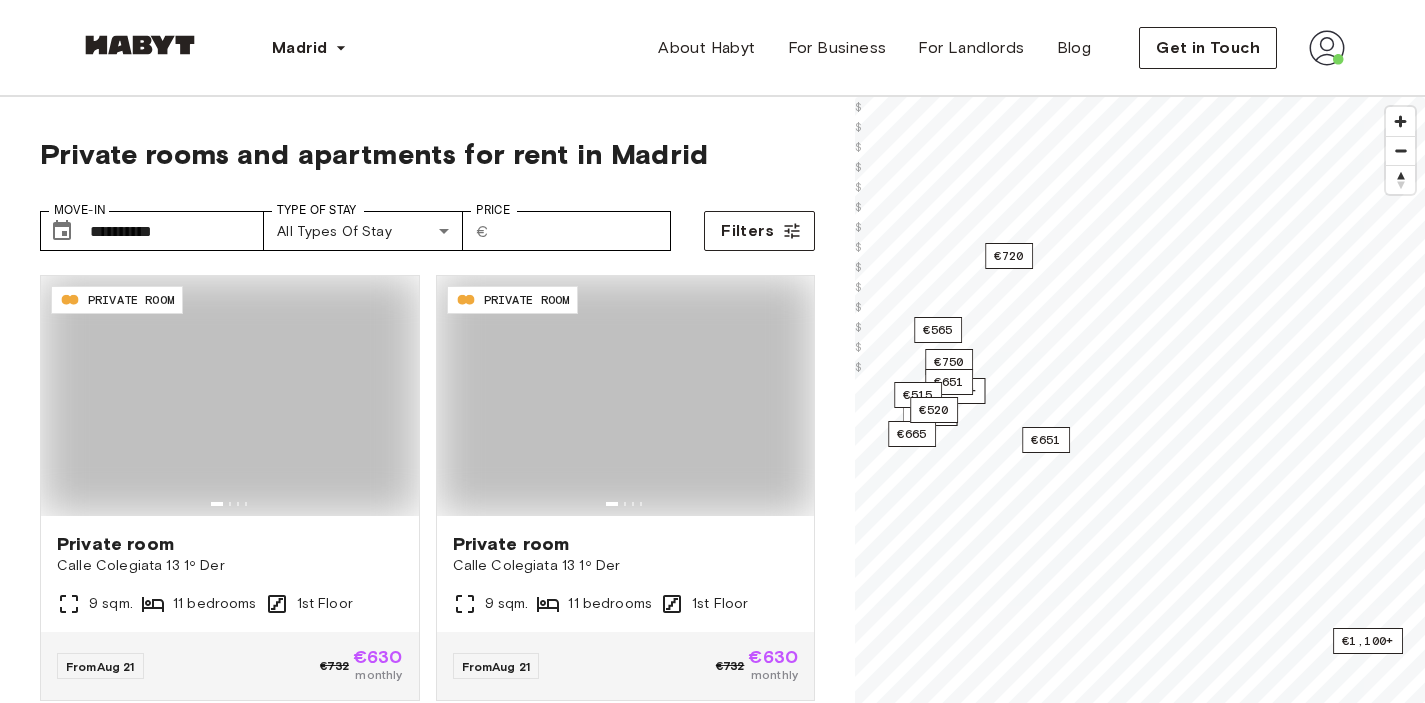 type on "**********" 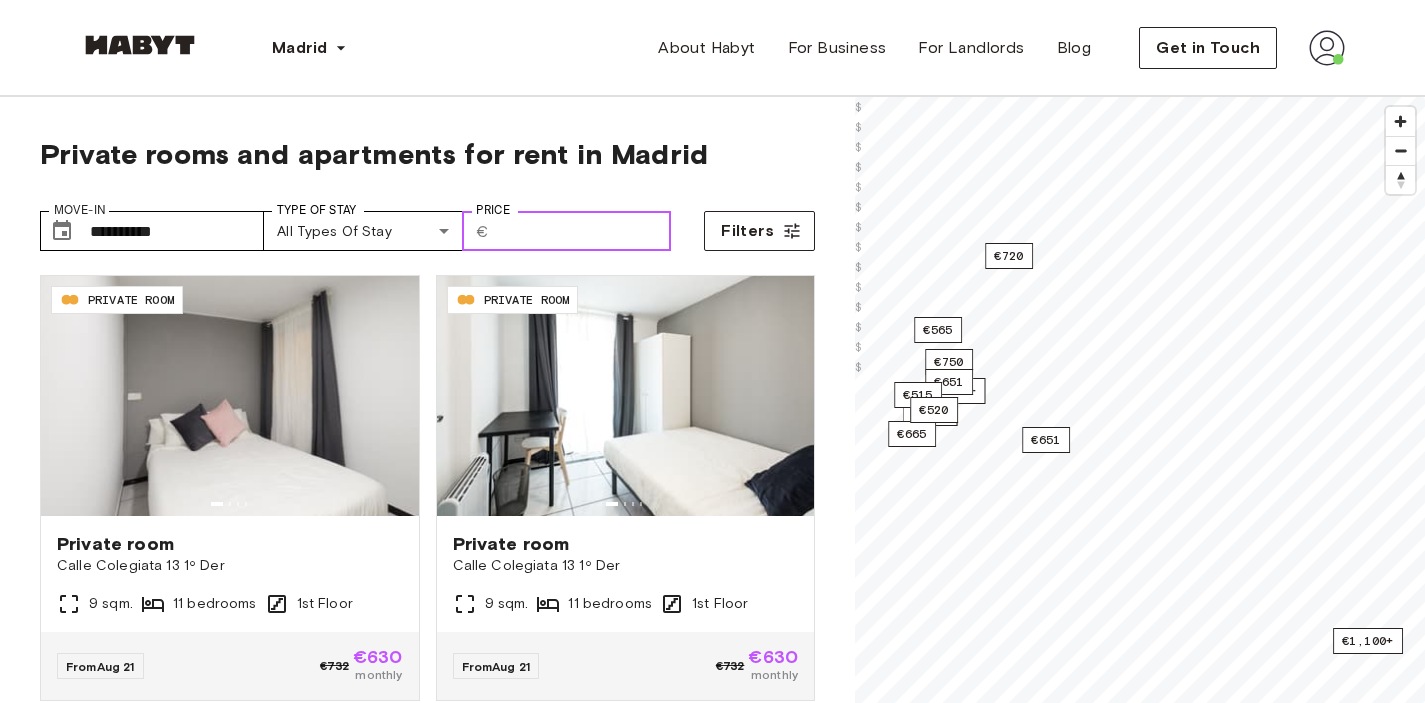 click on "Price" at bounding box center (584, 231) 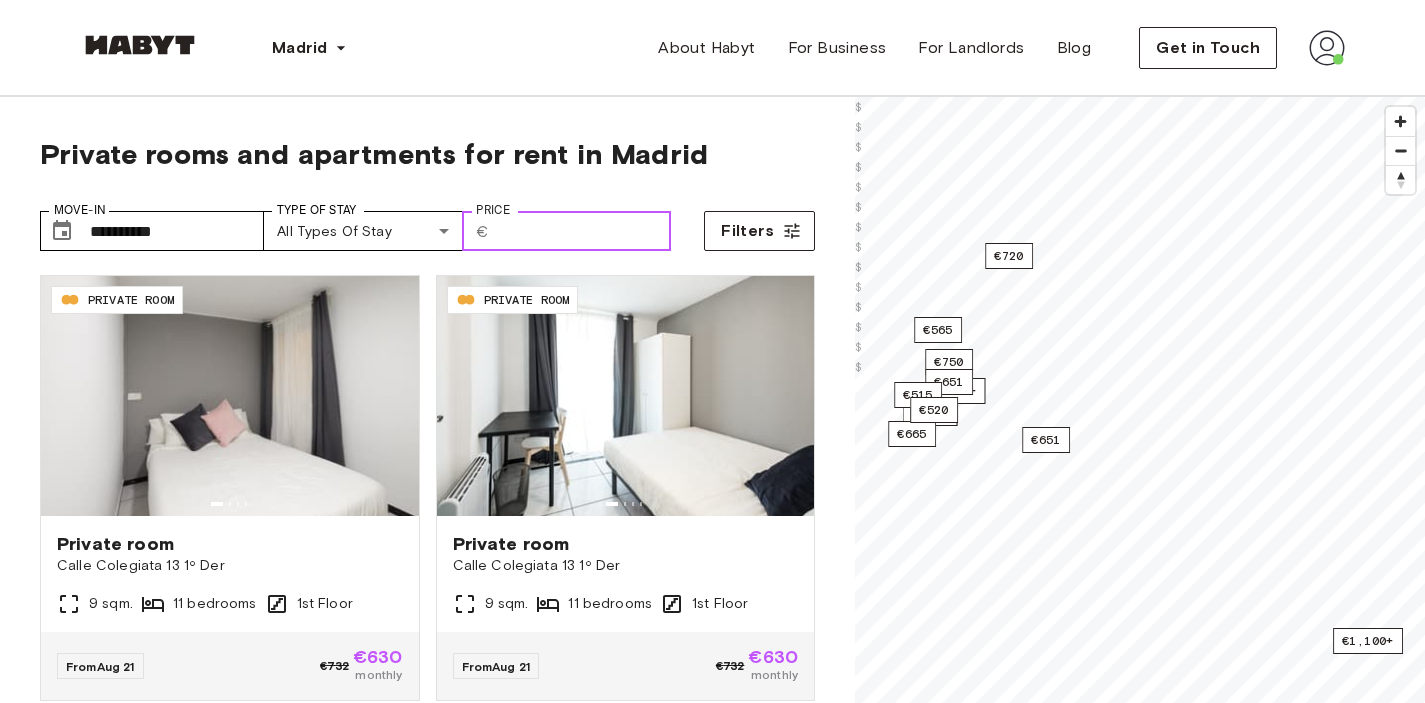 type on "*" 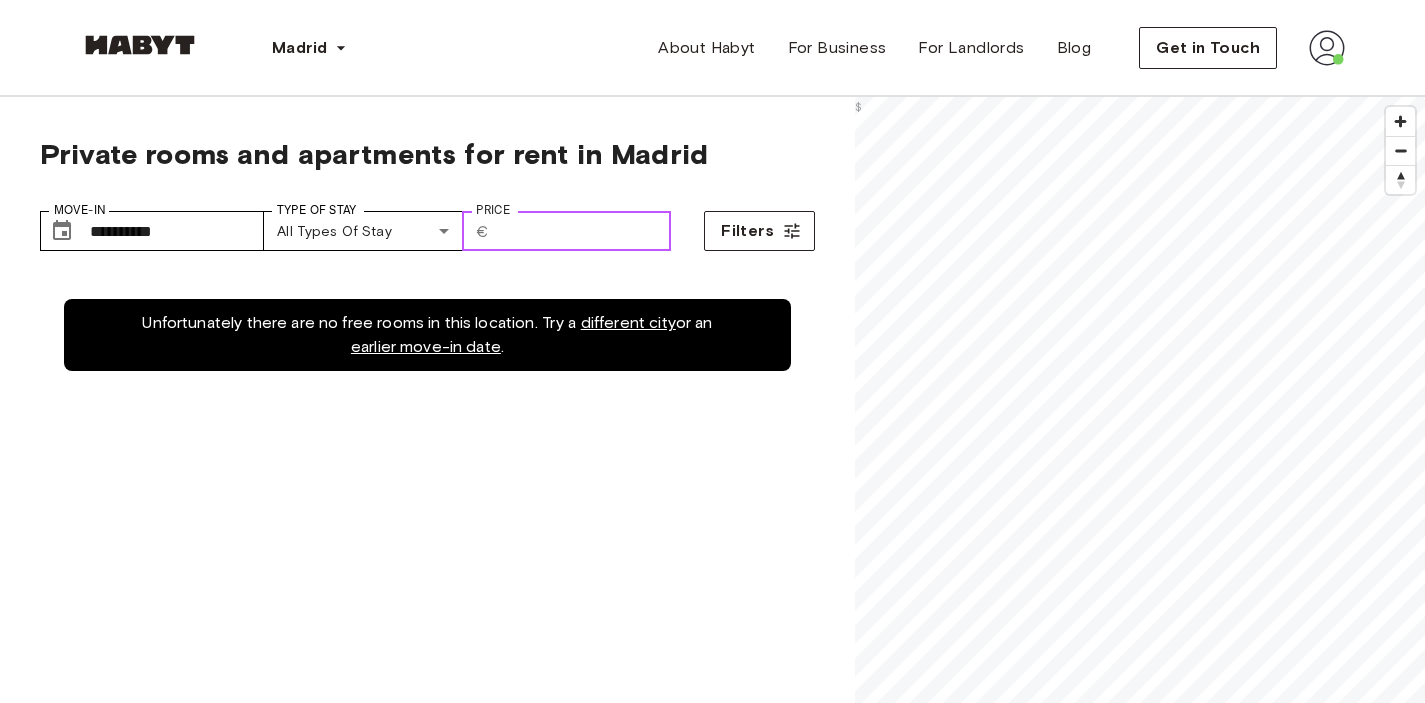 scroll, scrollTop: 88, scrollLeft: 0, axis: vertical 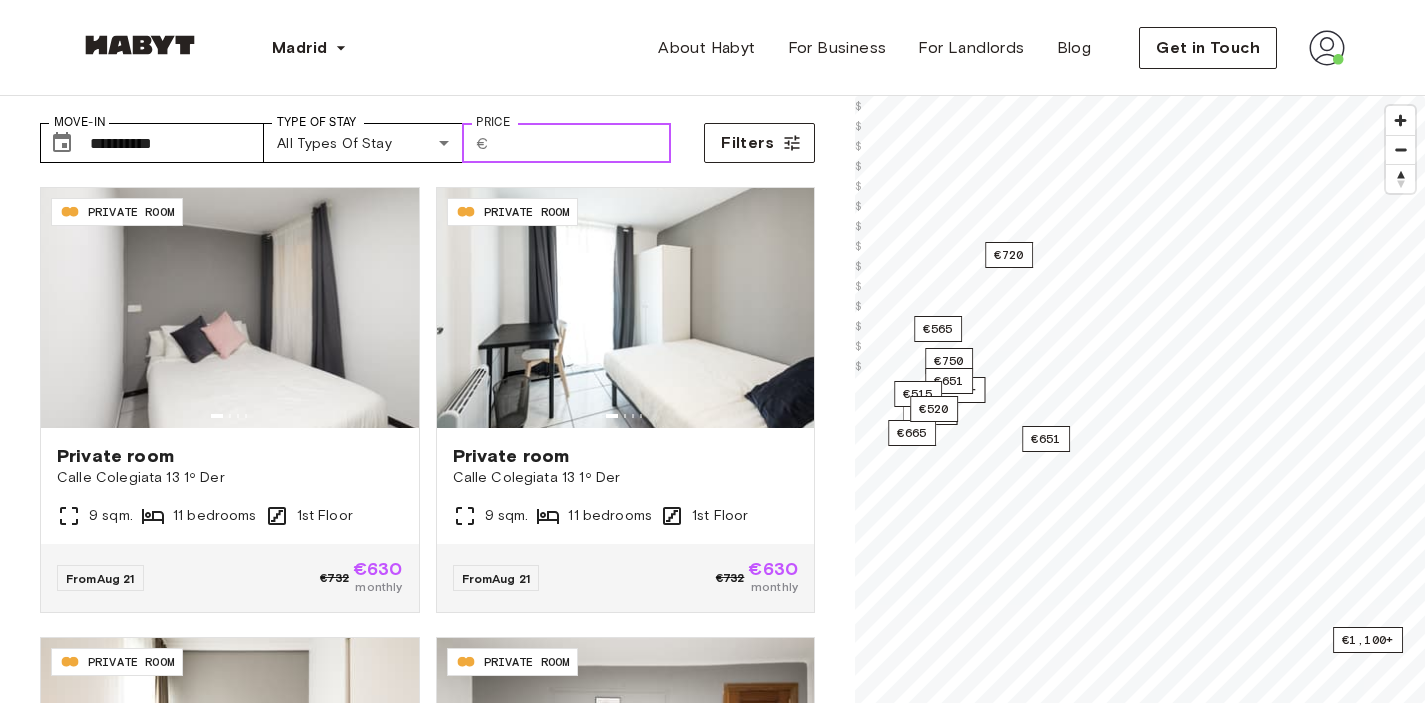 type 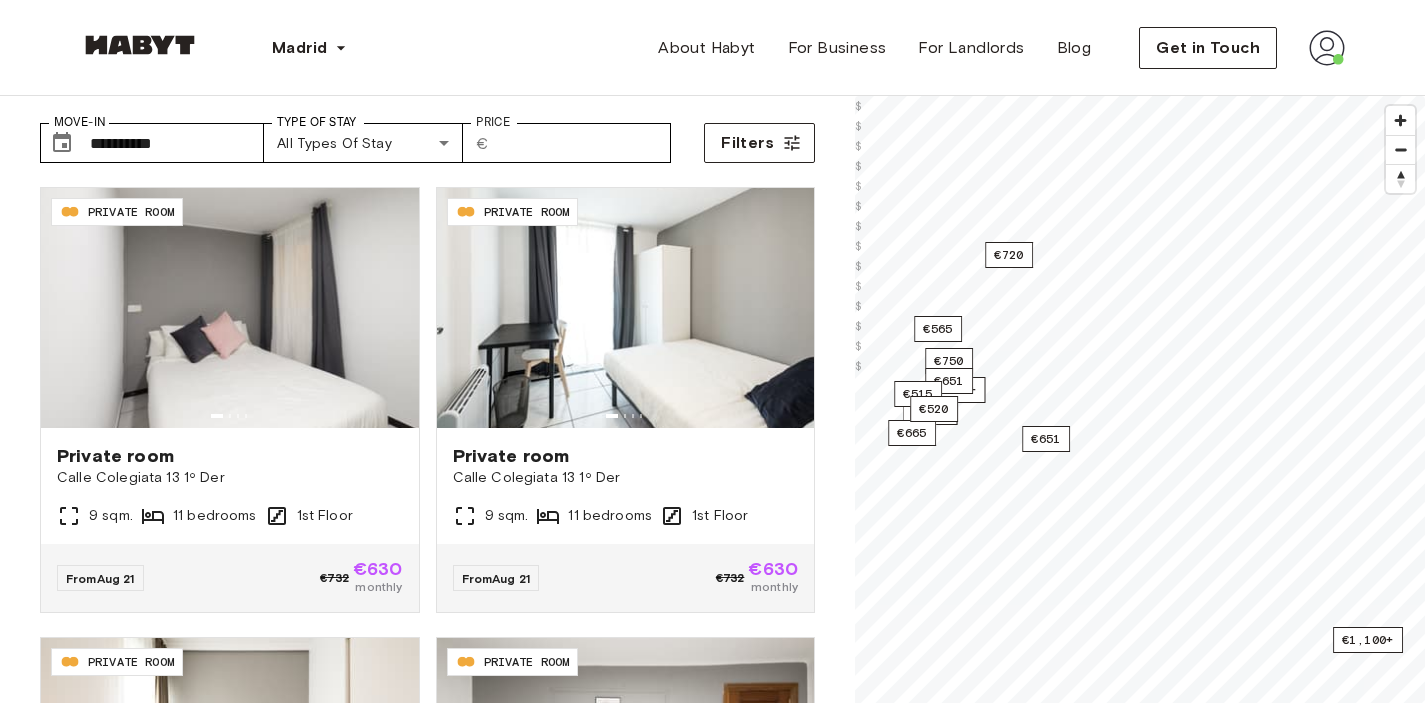 click on "**********" at bounding box center (427, 135) 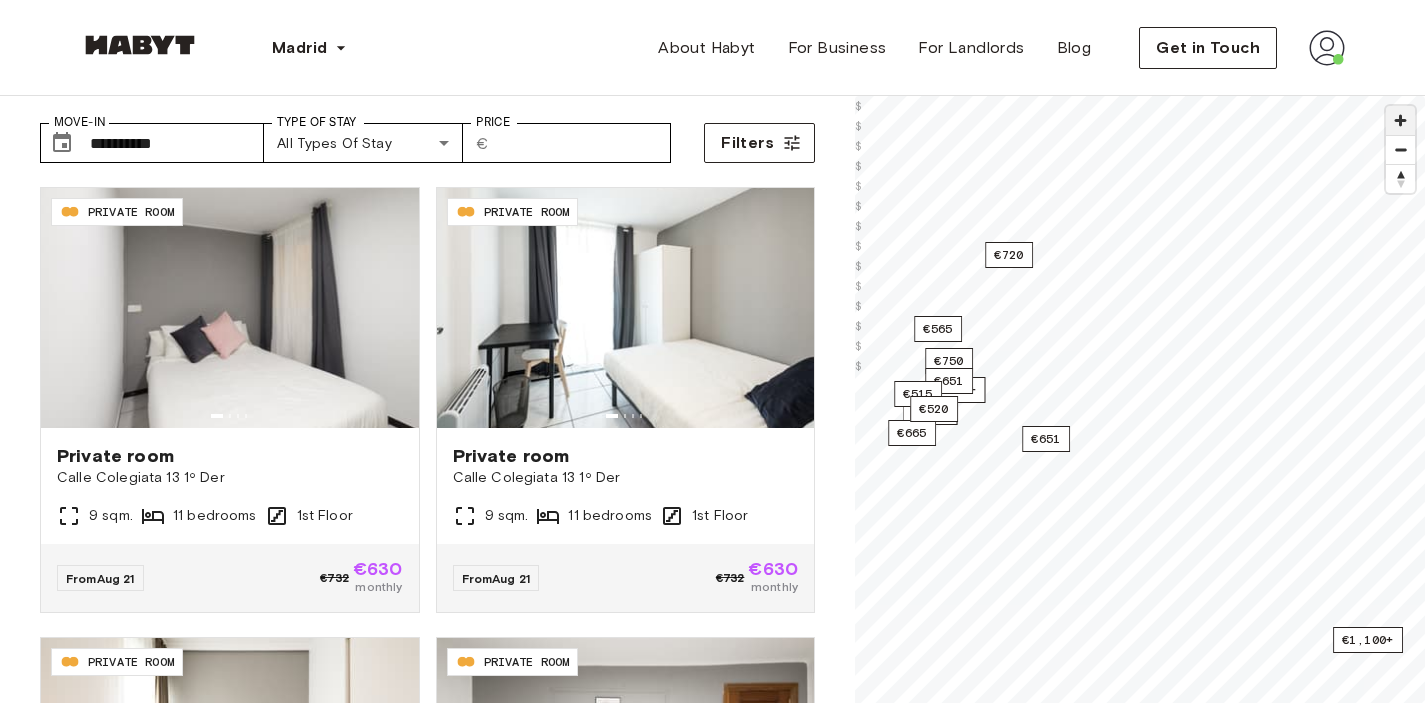 click at bounding box center [1400, 120] 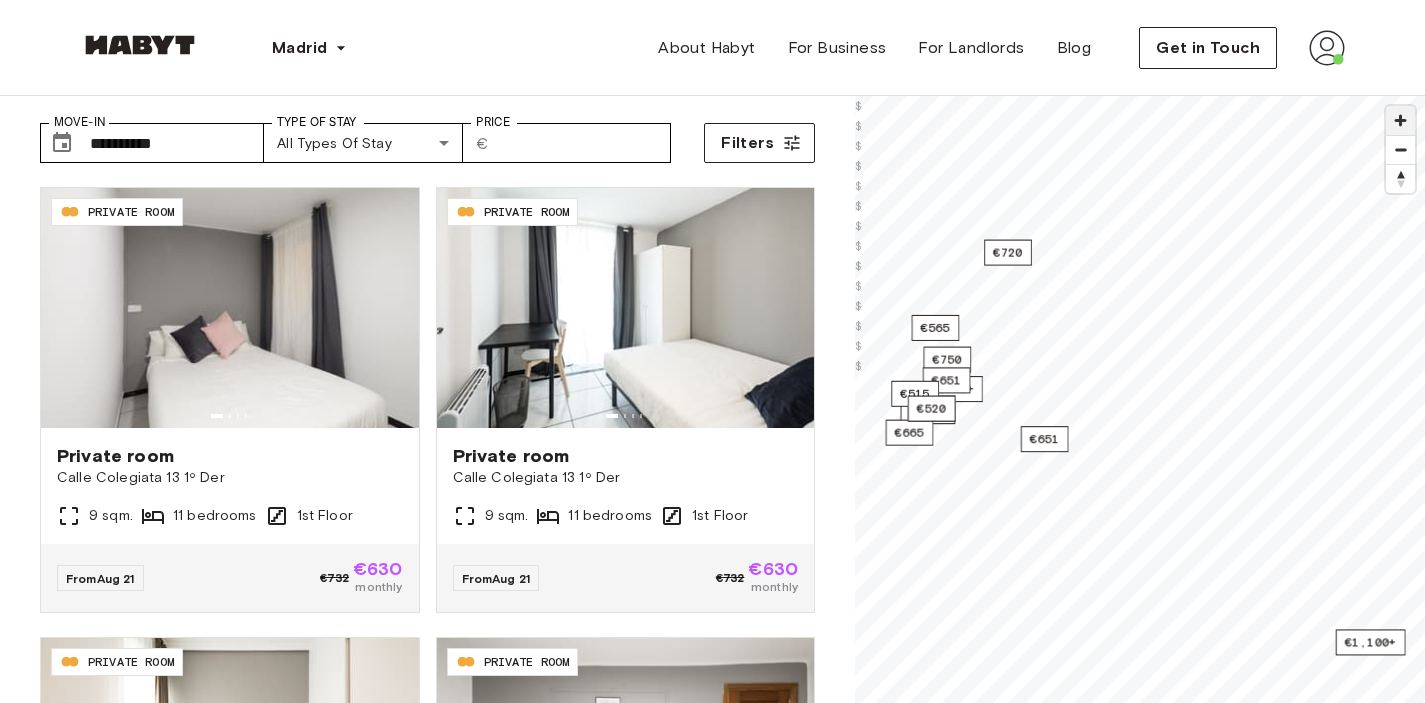 click at bounding box center [1400, 120] 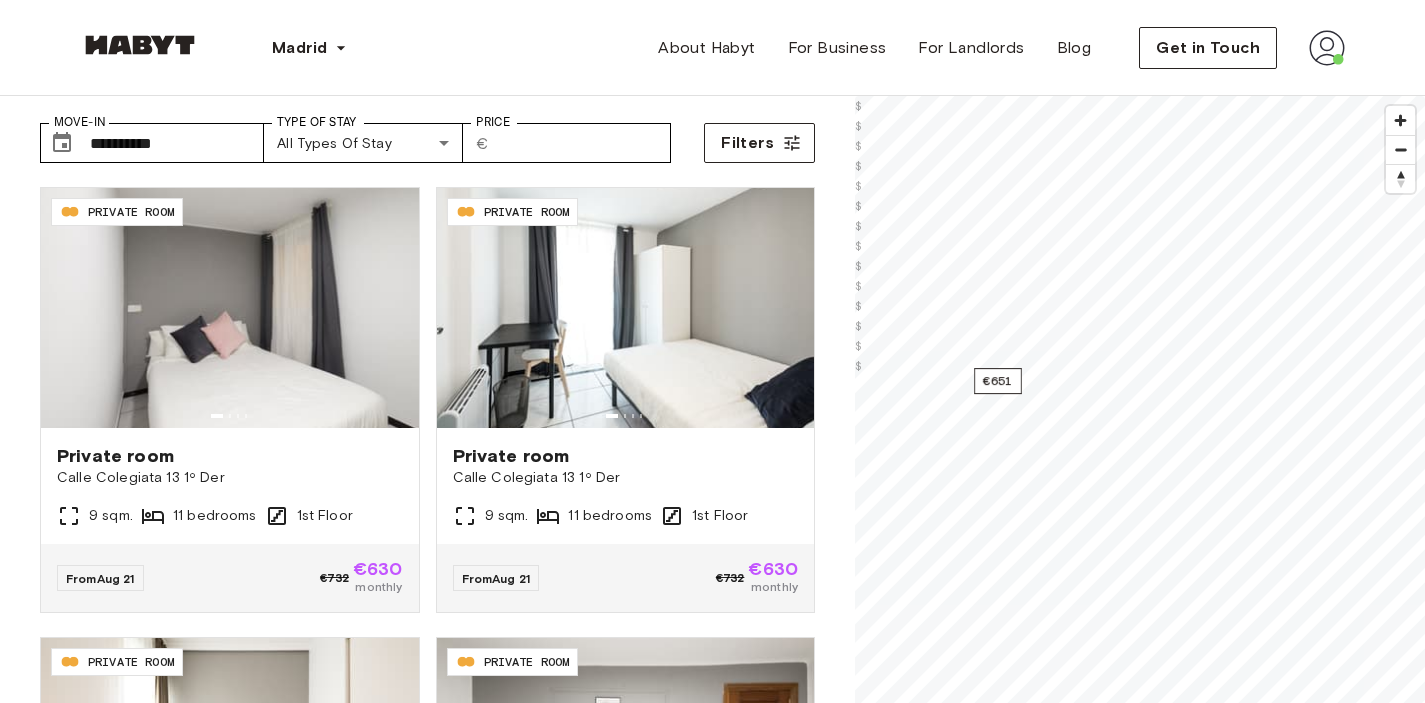click on "**********" at bounding box center [712, 2326] 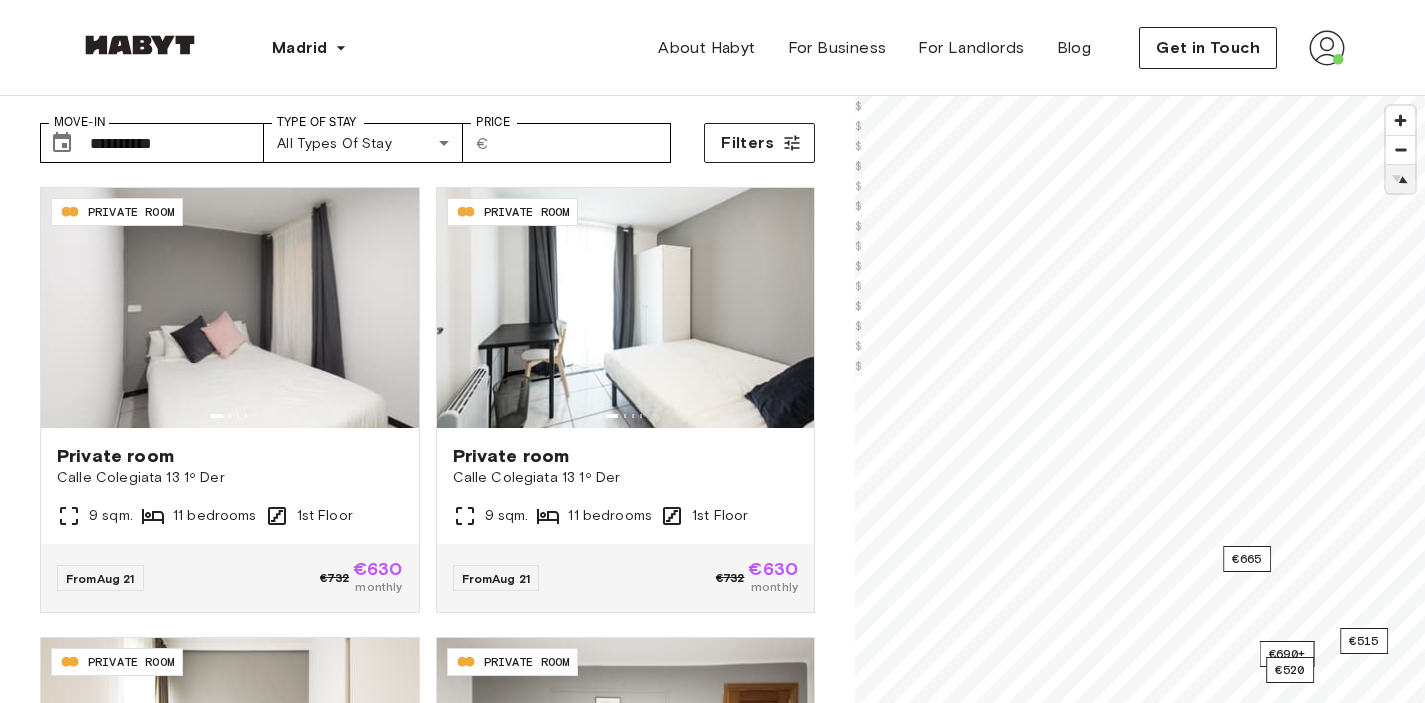 click at bounding box center (1400, 179) 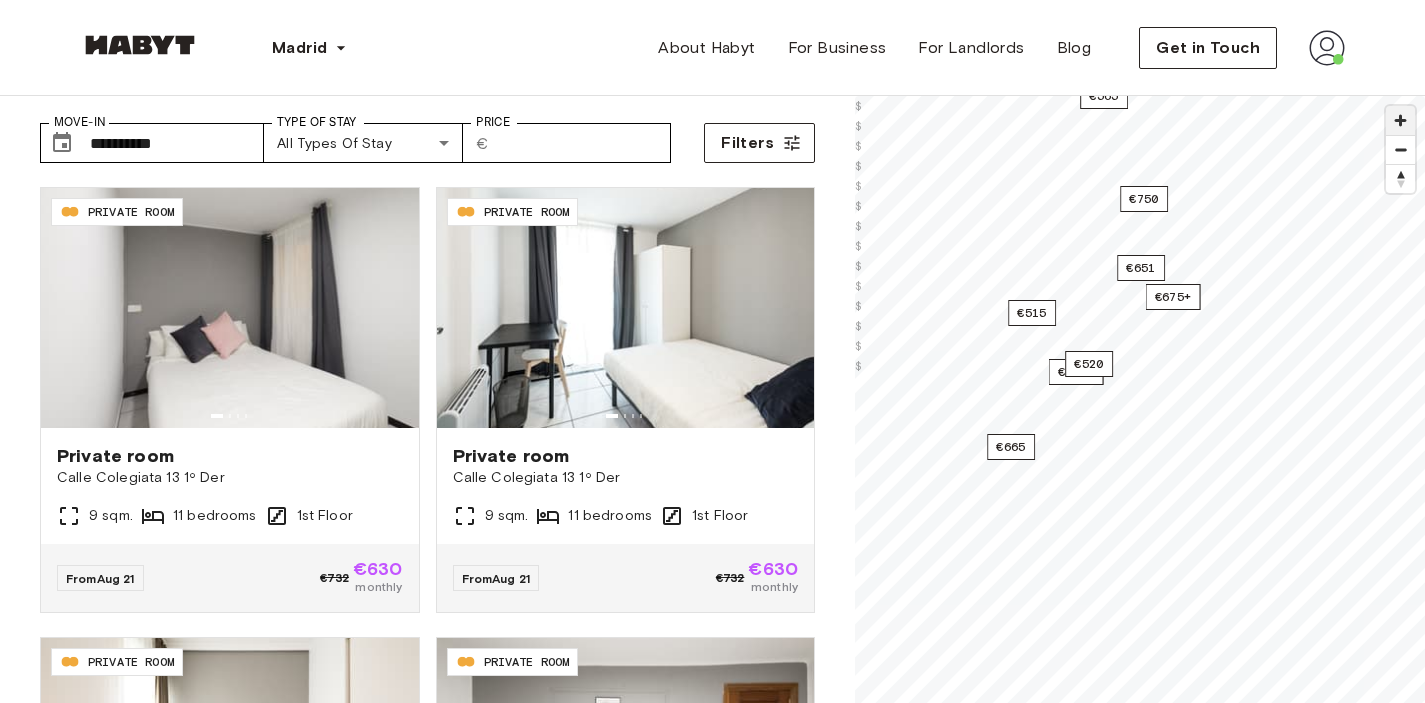 click at bounding box center [1400, 120] 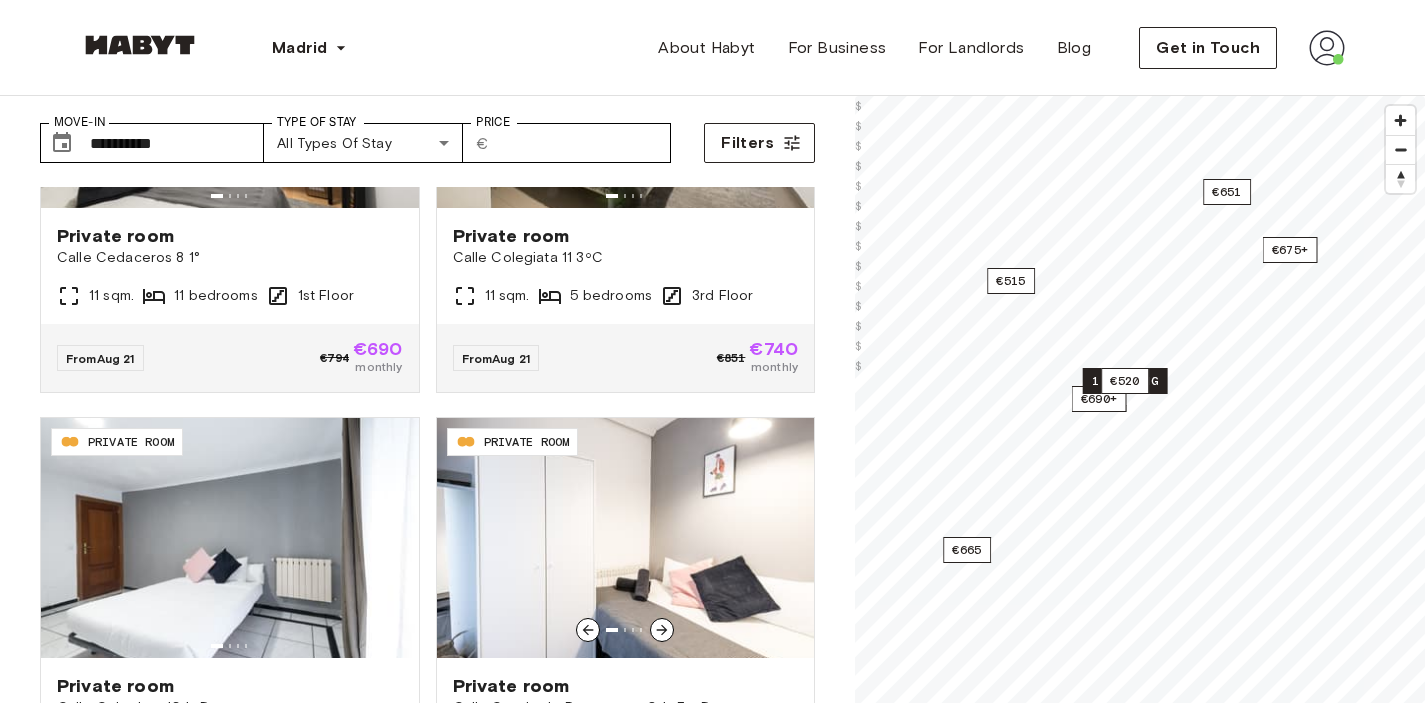 scroll, scrollTop: 2052, scrollLeft: 0, axis: vertical 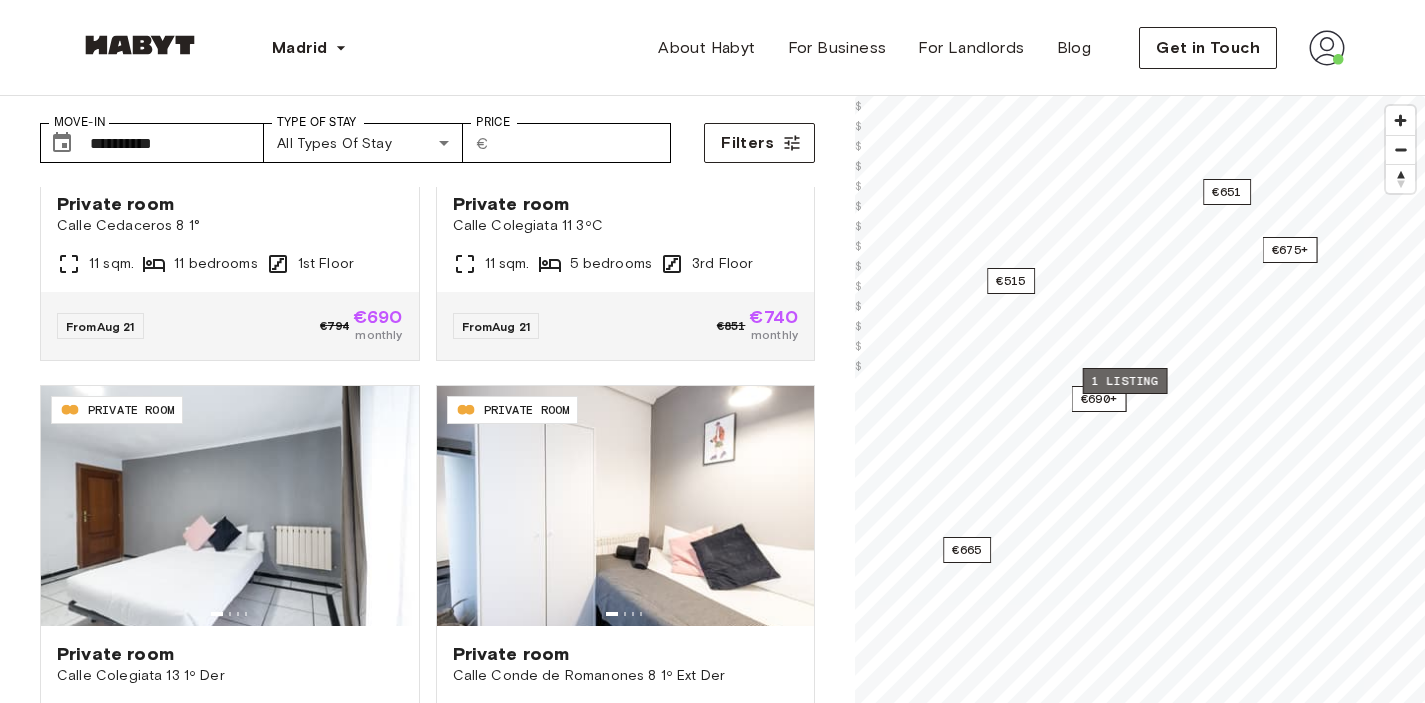 click on "1 listing" at bounding box center [1125, 381] 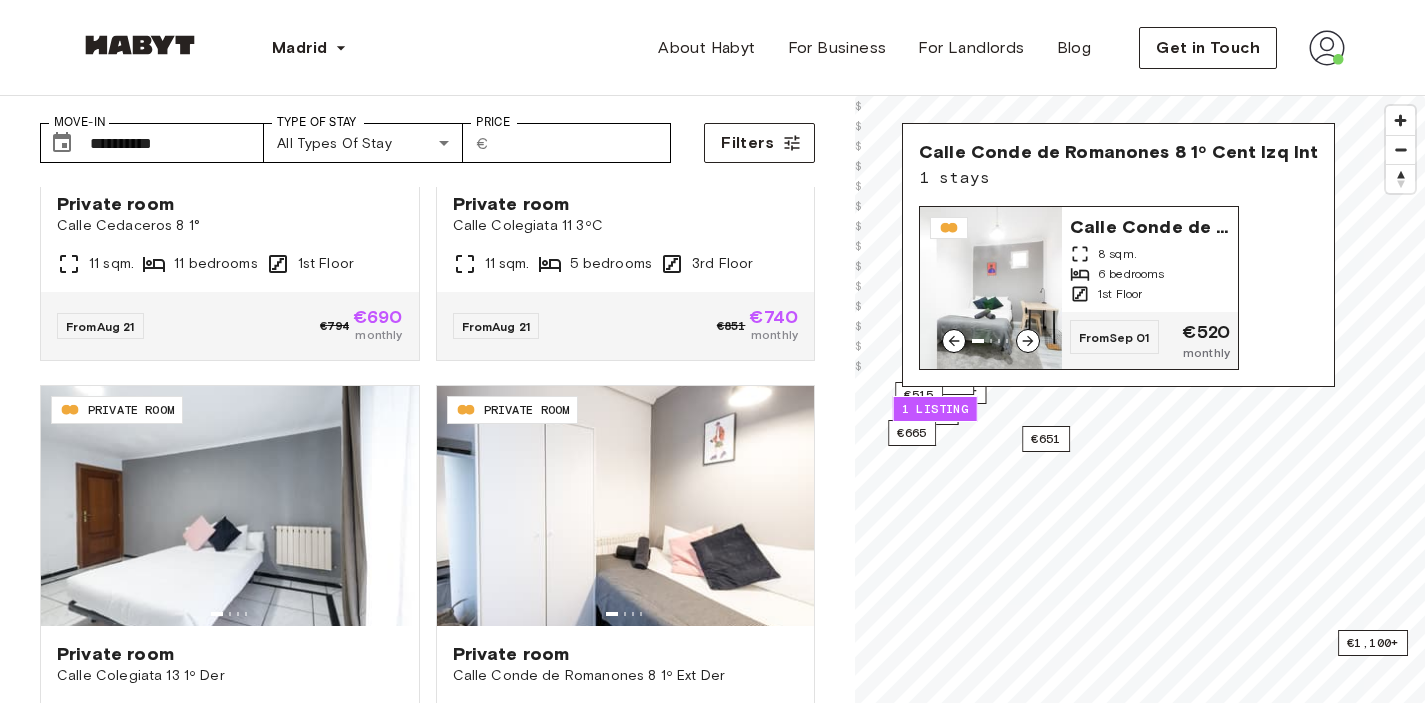 click on "Calle Conde de Romanones 8 1º Cent Izq Int" at bounding box center [1150, 225] 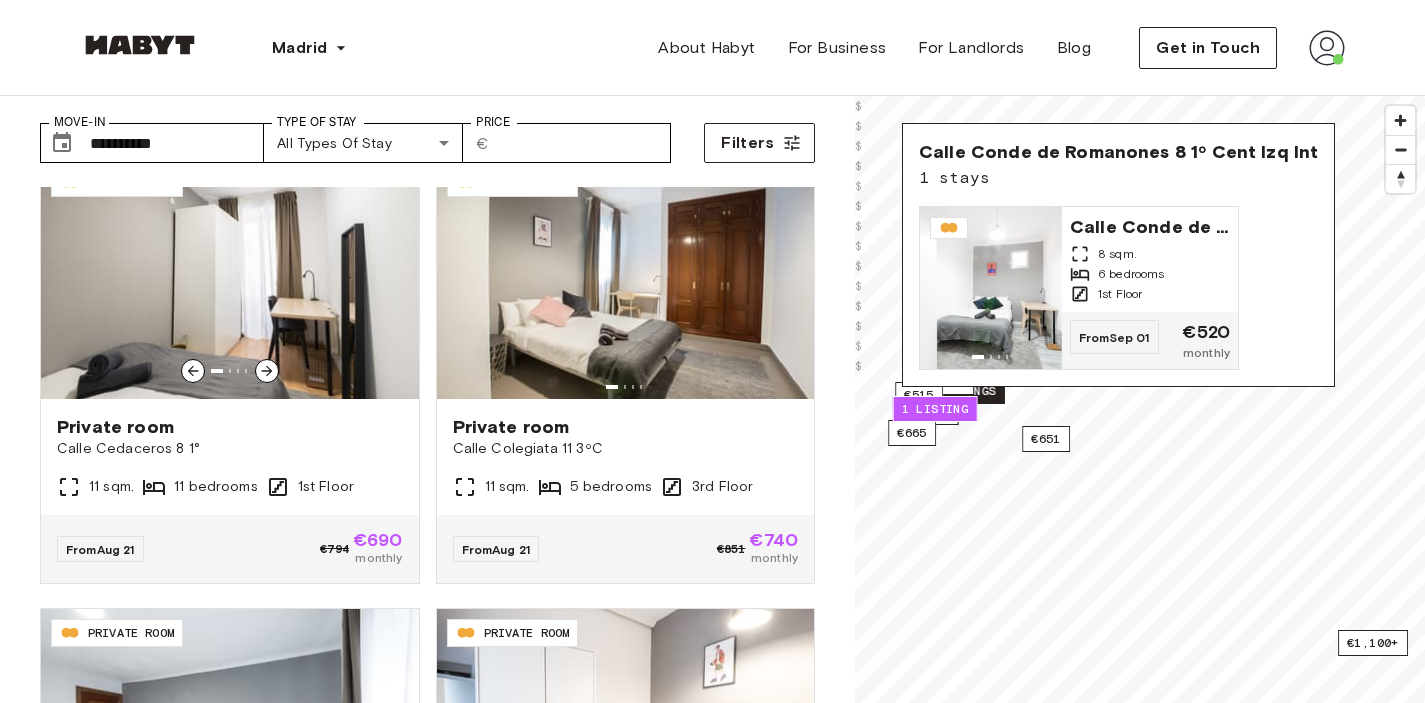 scroll, scrollTop: 1818, scrollLeft: 0, axis: vertical 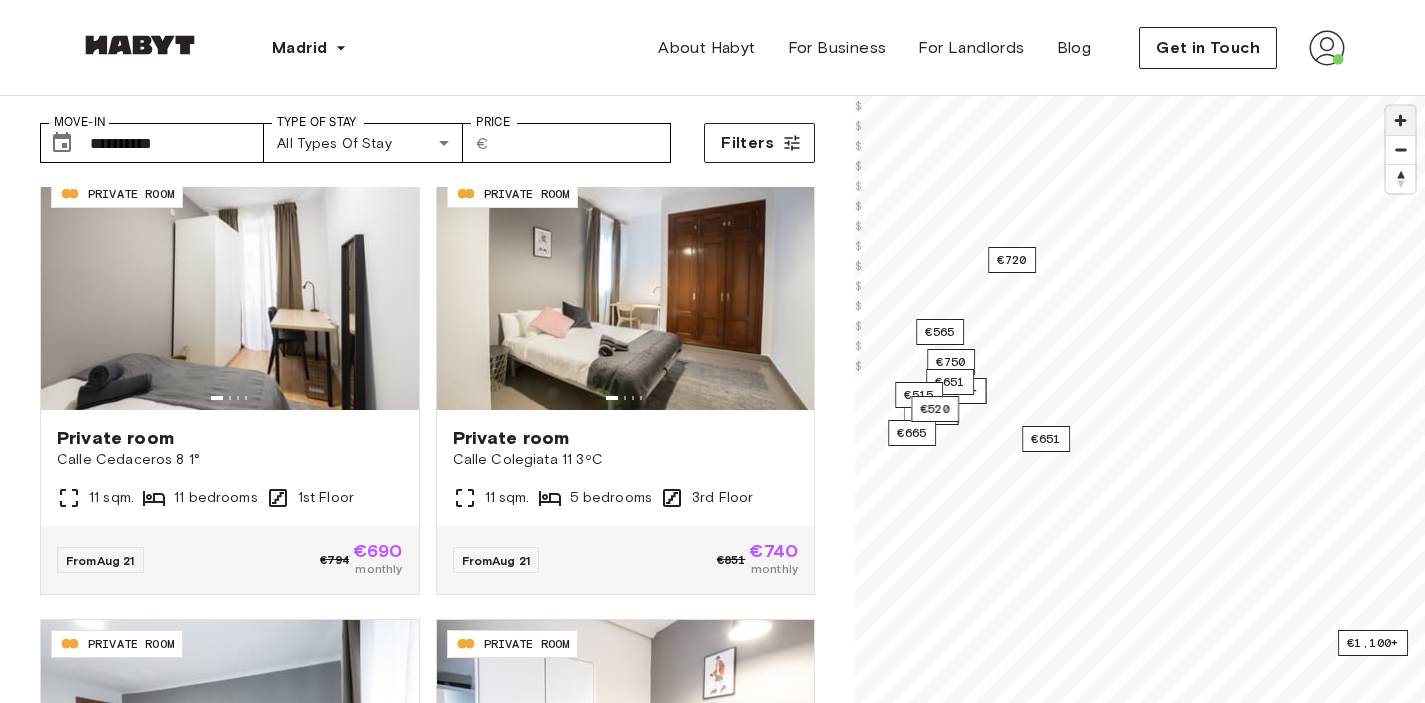 click at bounding box center [1400, 120] 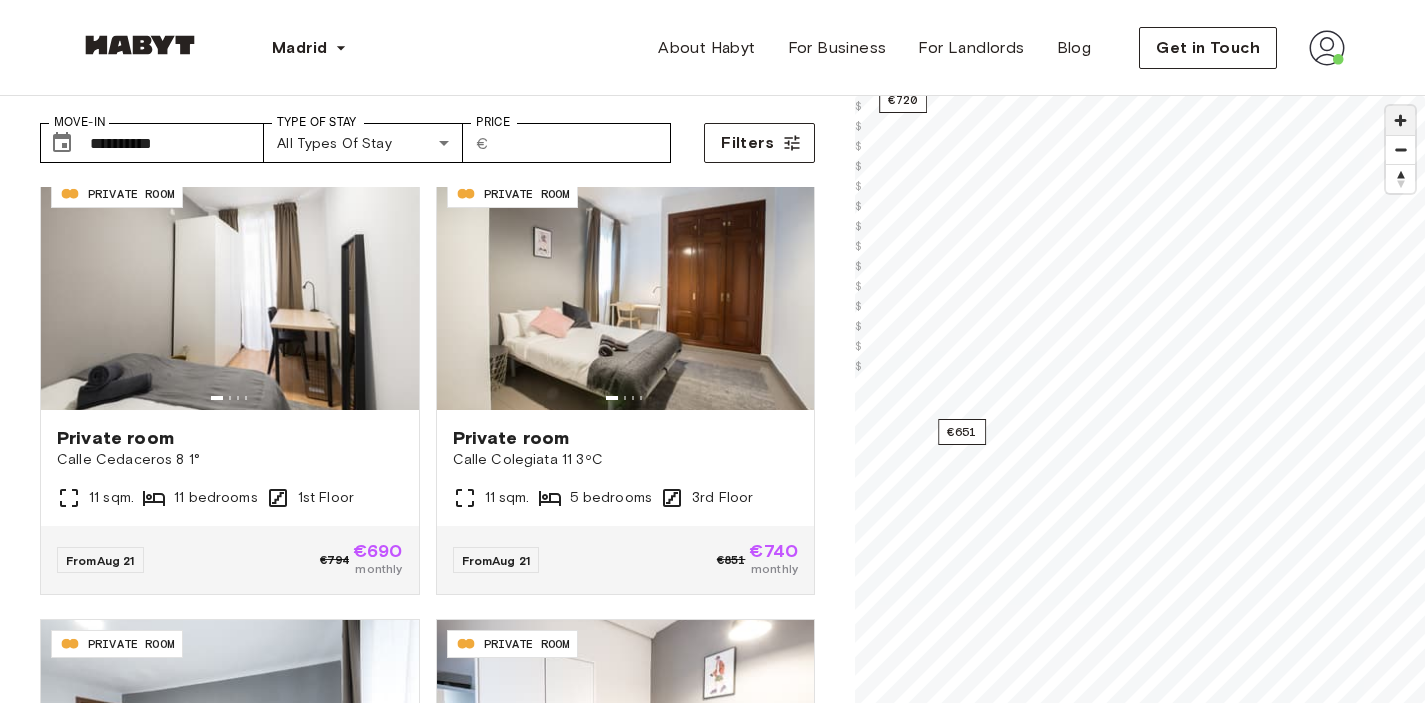 click at bounding box center [1400, 120] 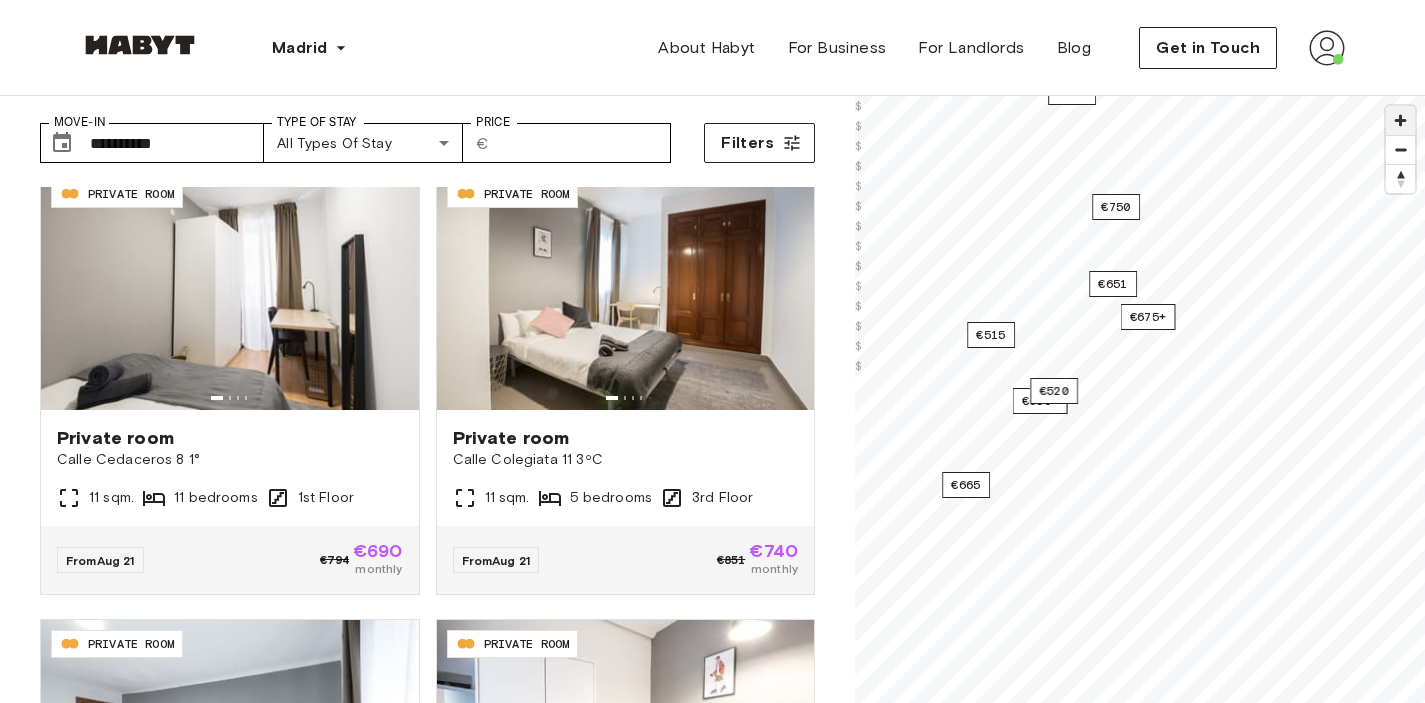 click at bounding box center [1400, 120] 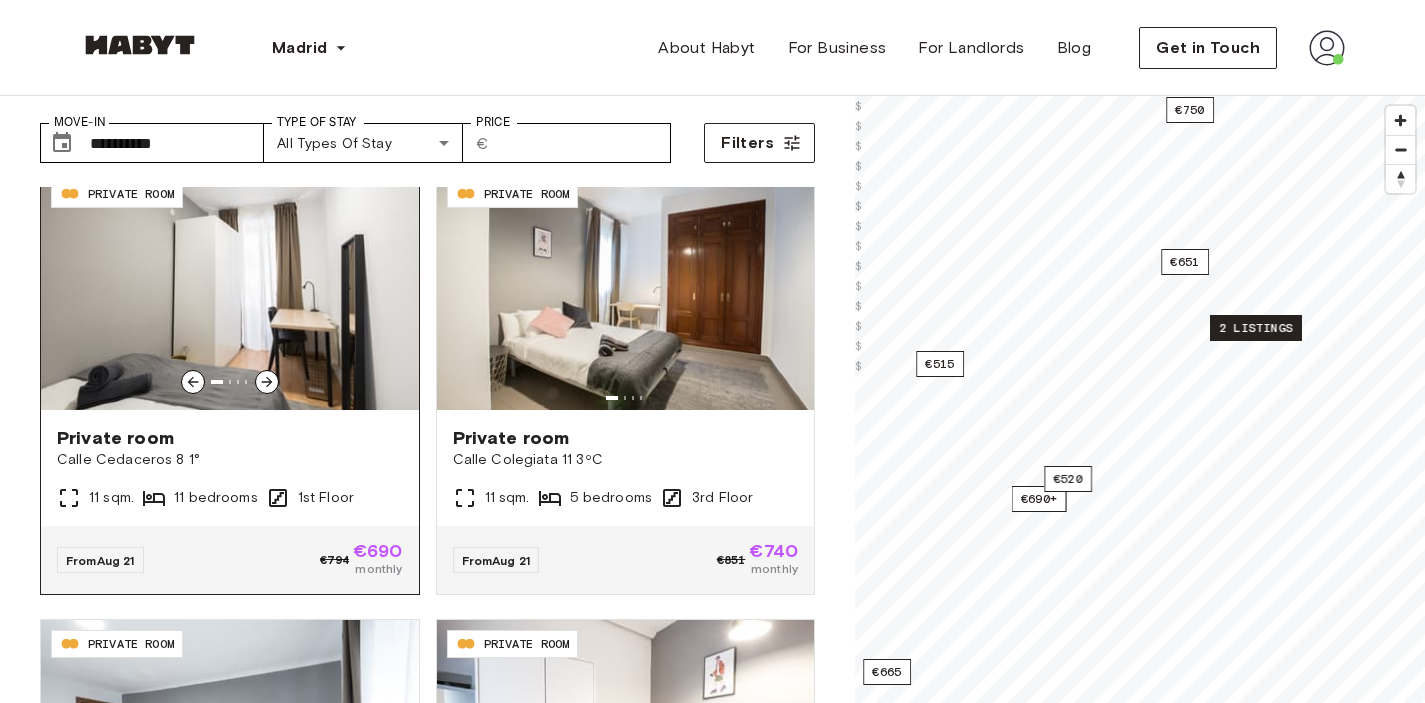 click on "Private room" at bounding box center [230, 438] 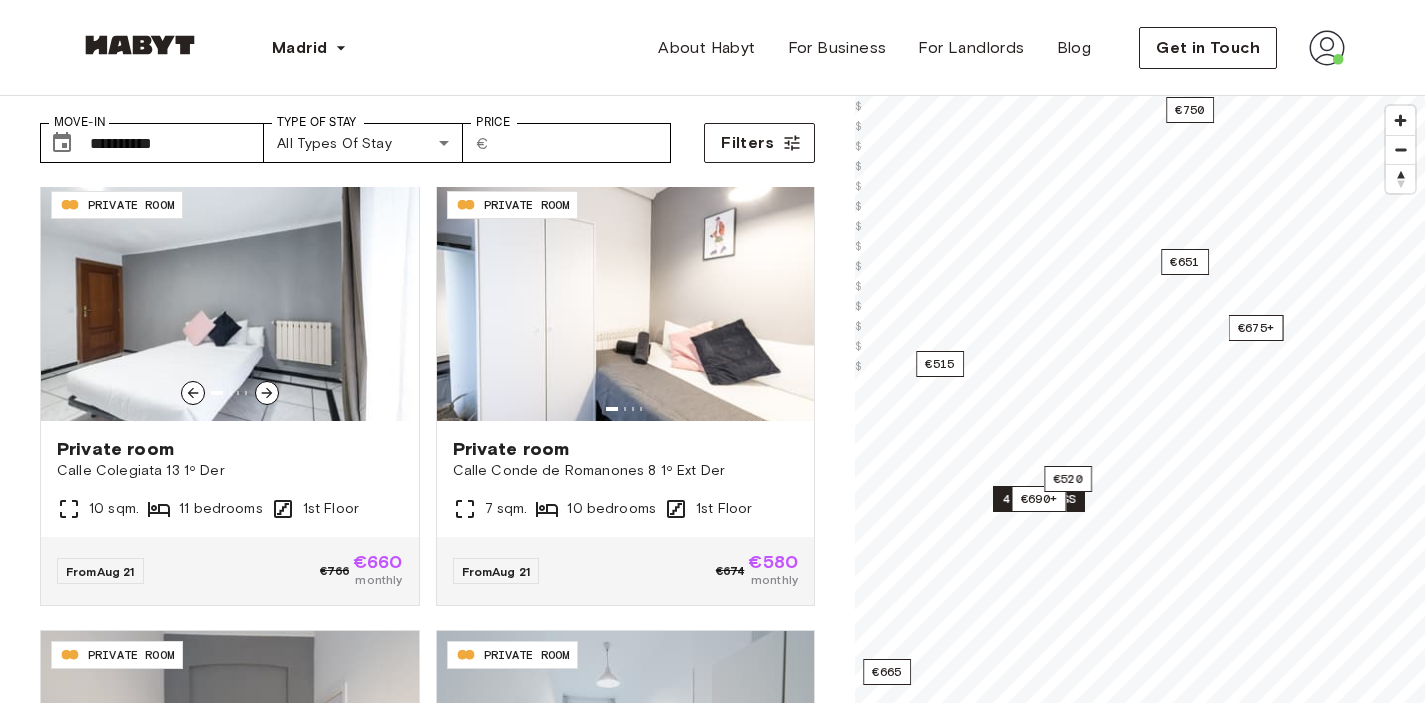 scroll, scrollTop: 2259, scrollLeft: 0, axis: vertical 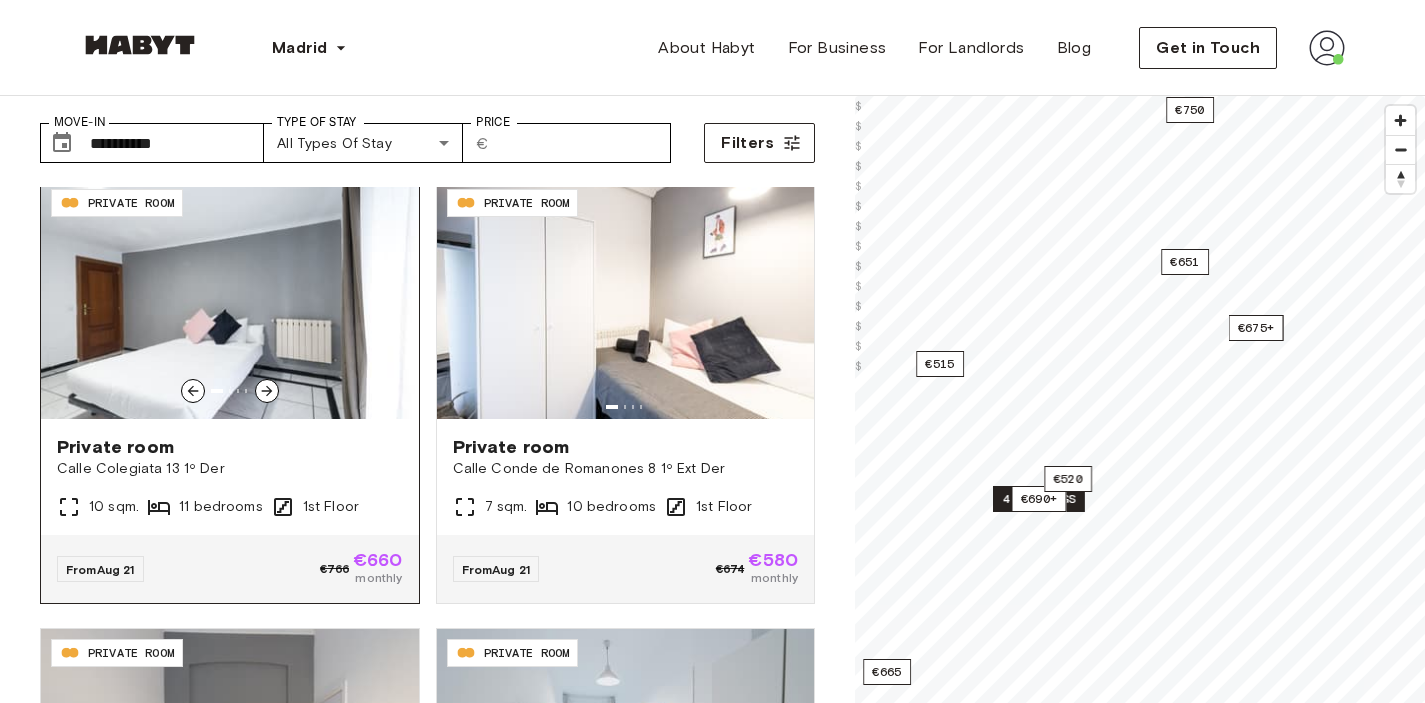 click on "Private room" at bounding box center [230, 447] 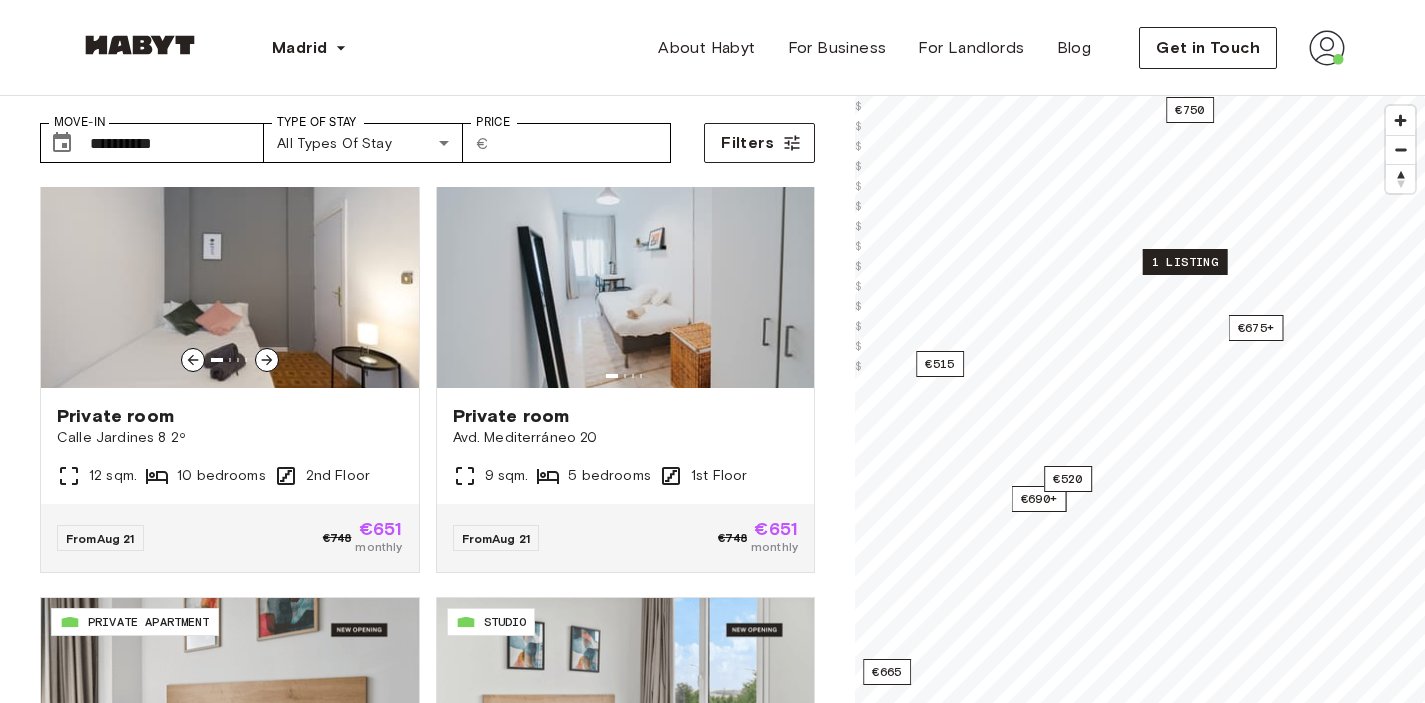 scroll, scrollTop: 2741, scrollLeft: 0, axis: vertical 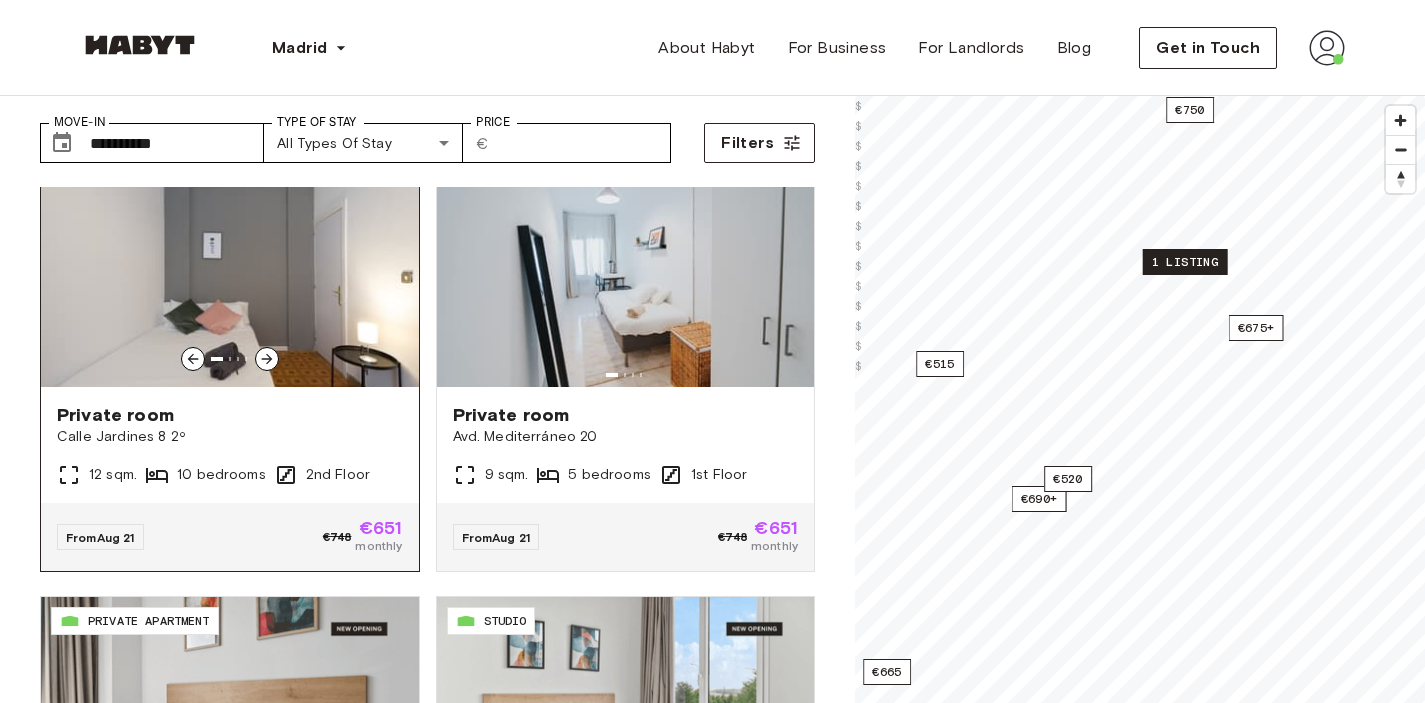 click on "Private room" at bounding box center (230, 415) 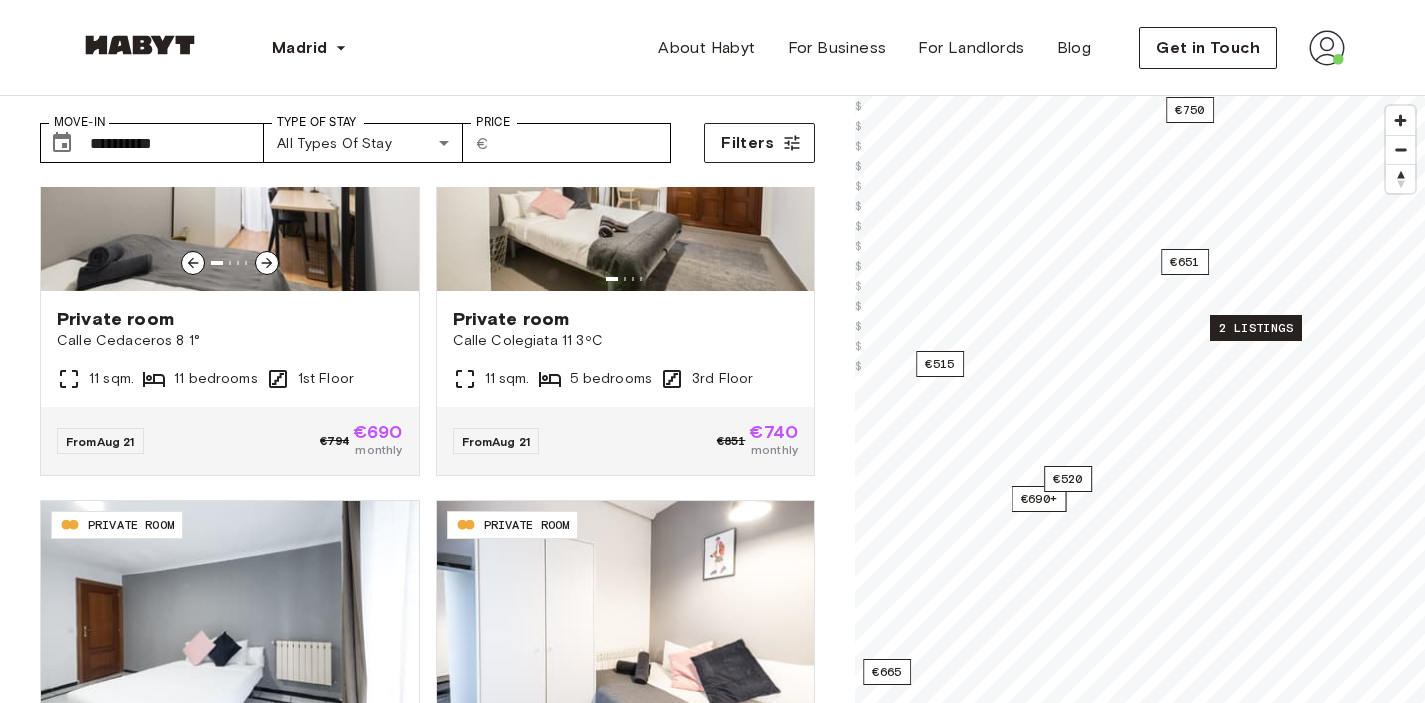 scroll, scrollTop: 1930, scrollLeft: 0, axis: vertical 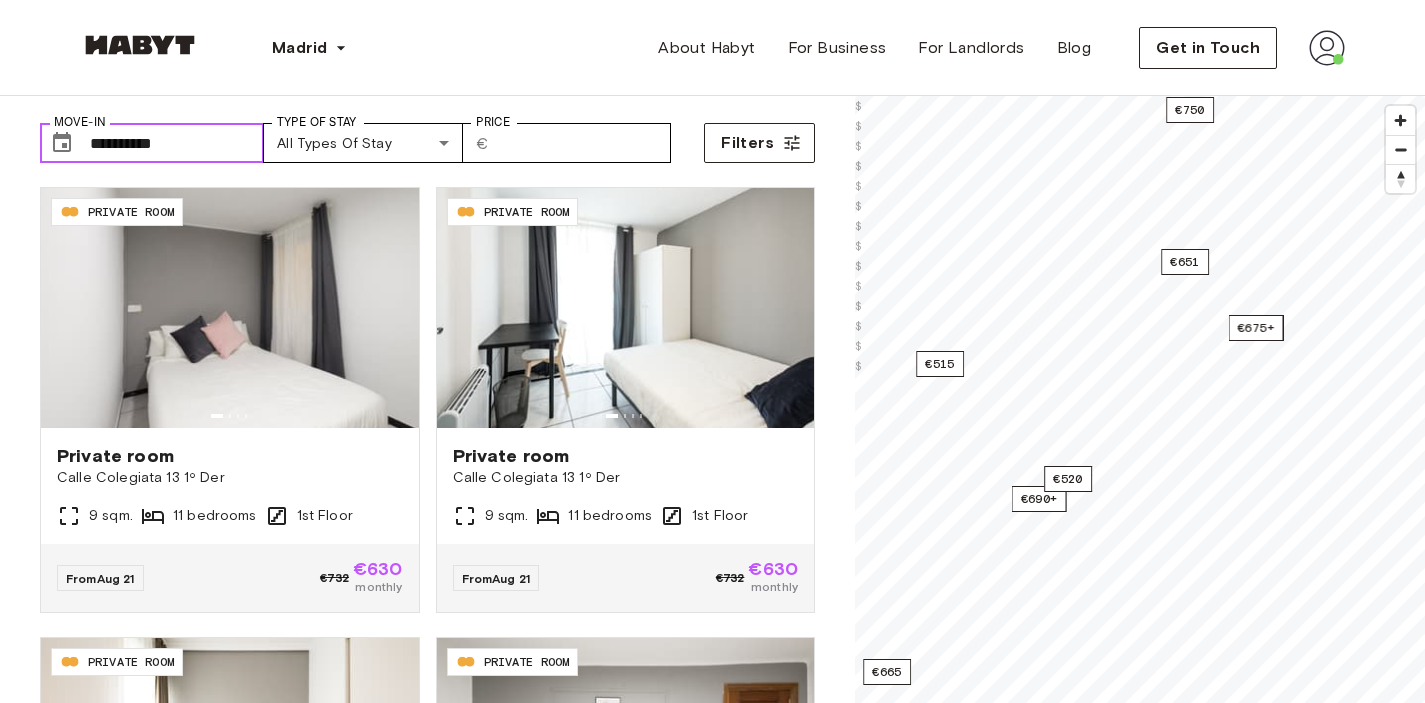 click on "**********" at bounding box center (177, 143) 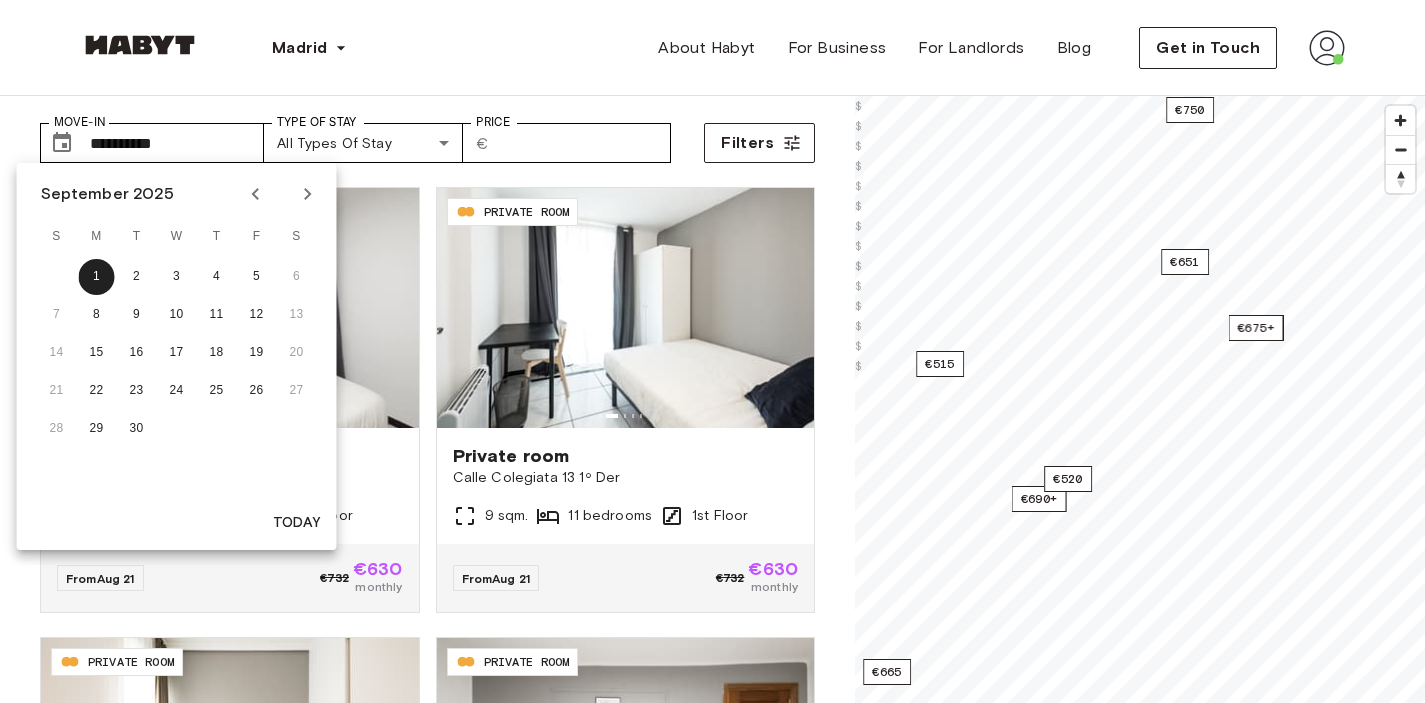 click 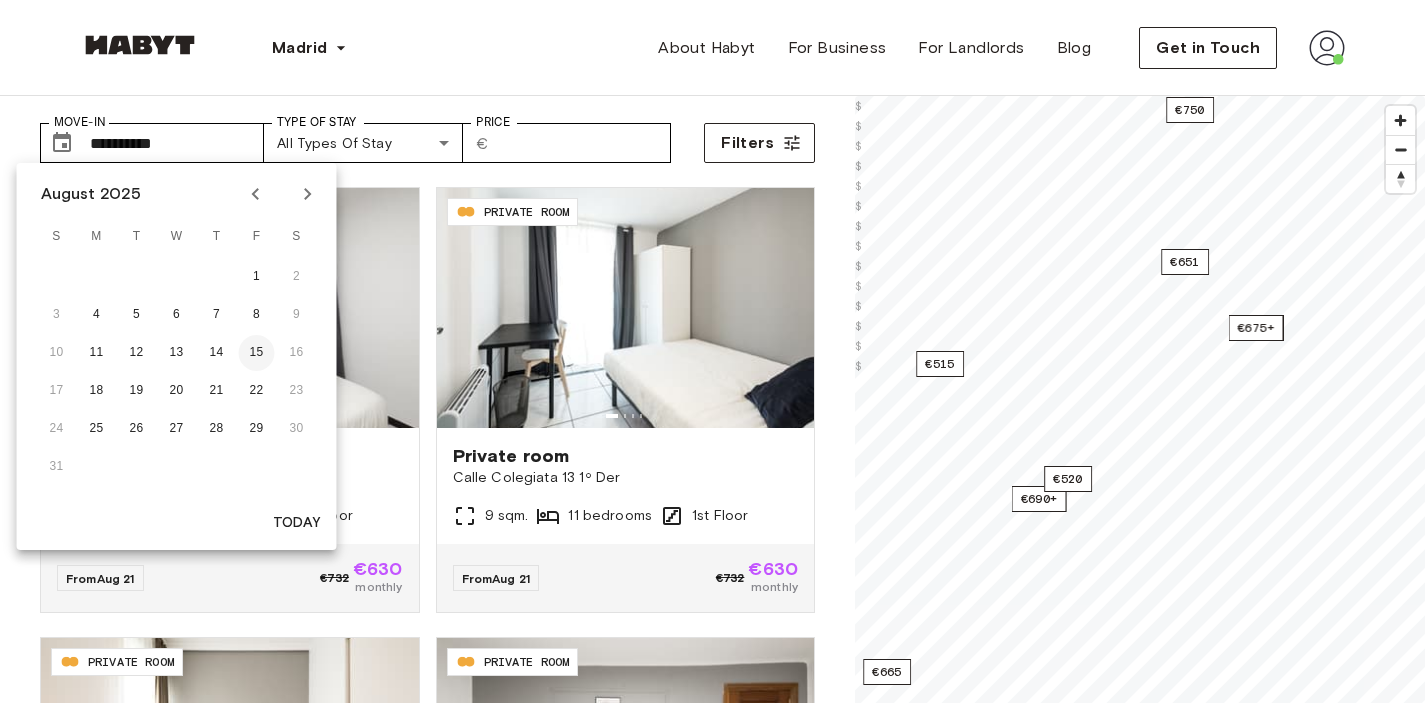 click on "15" at bounding box center [257, 353] 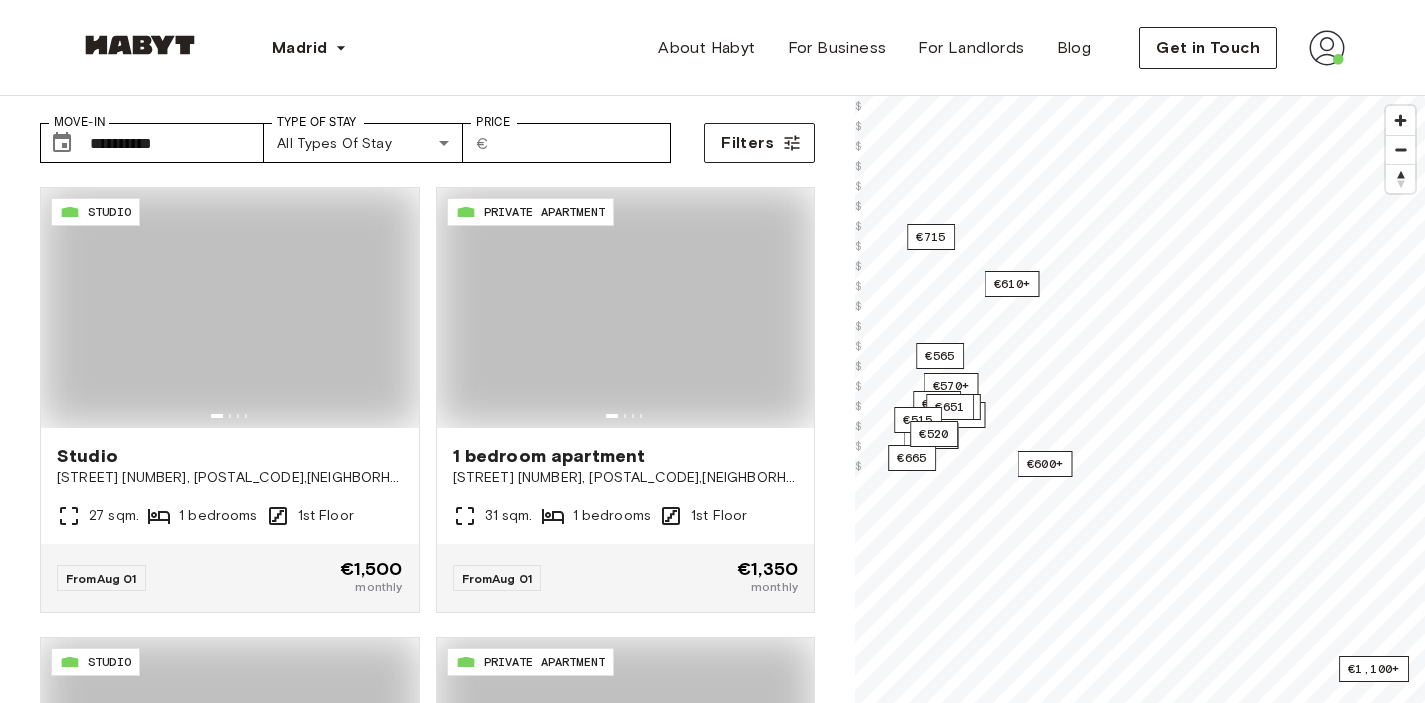 type on "**********" 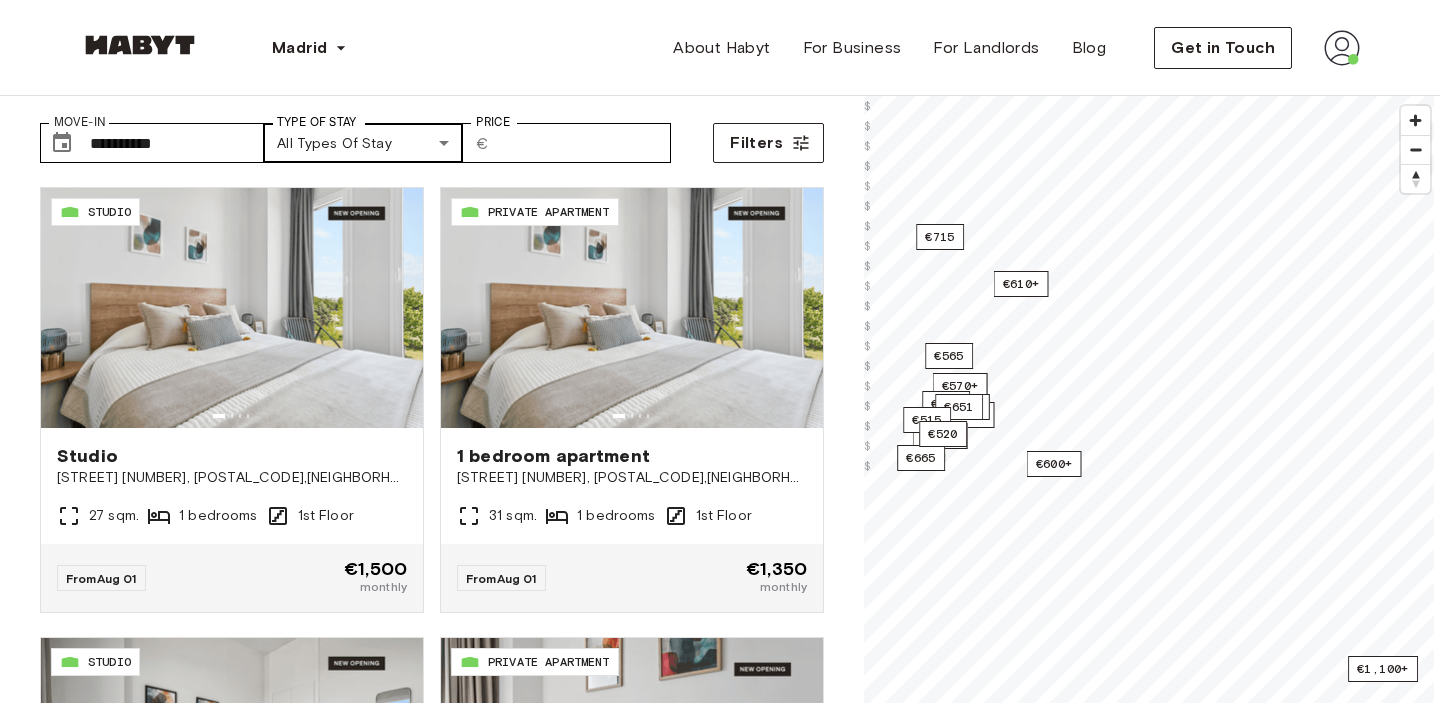 click on "**********" at bounding box center (720, 2315) 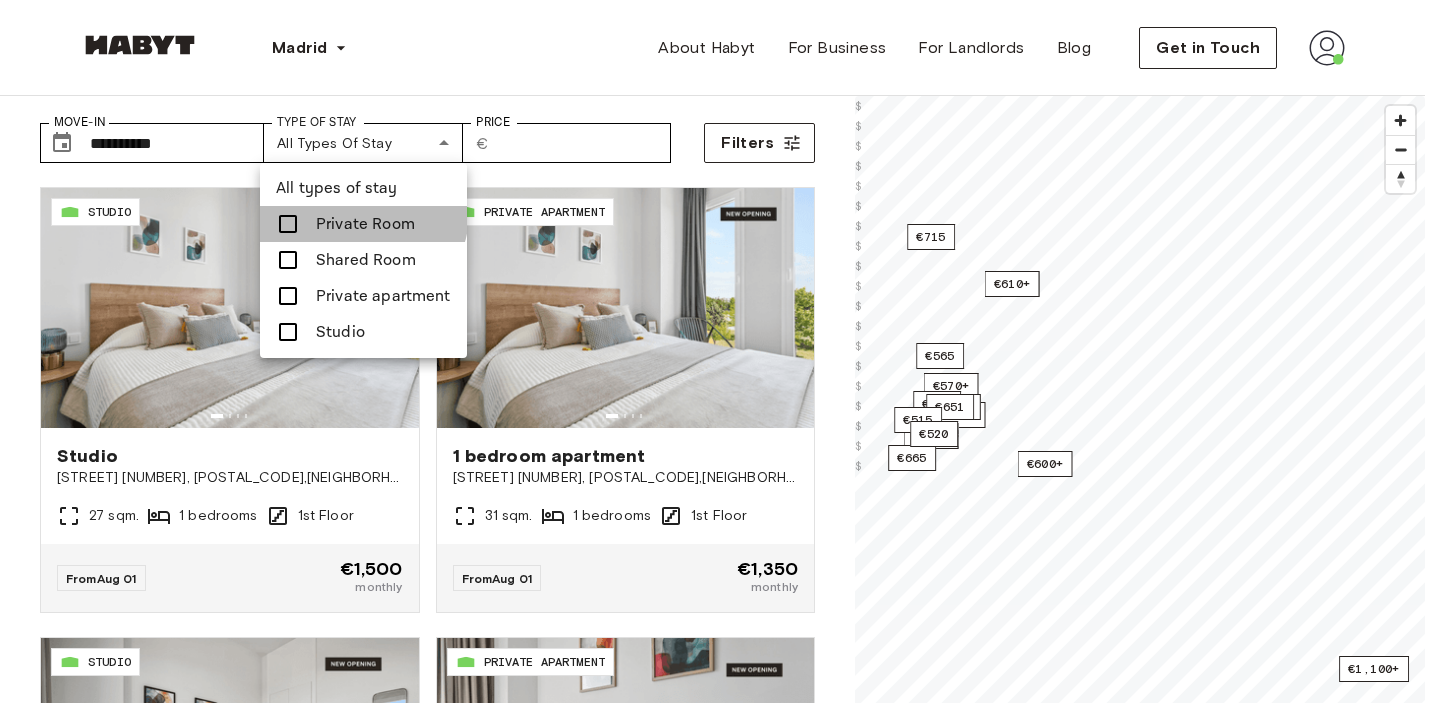 click on "Private Room" at bounding box center (365, 224) 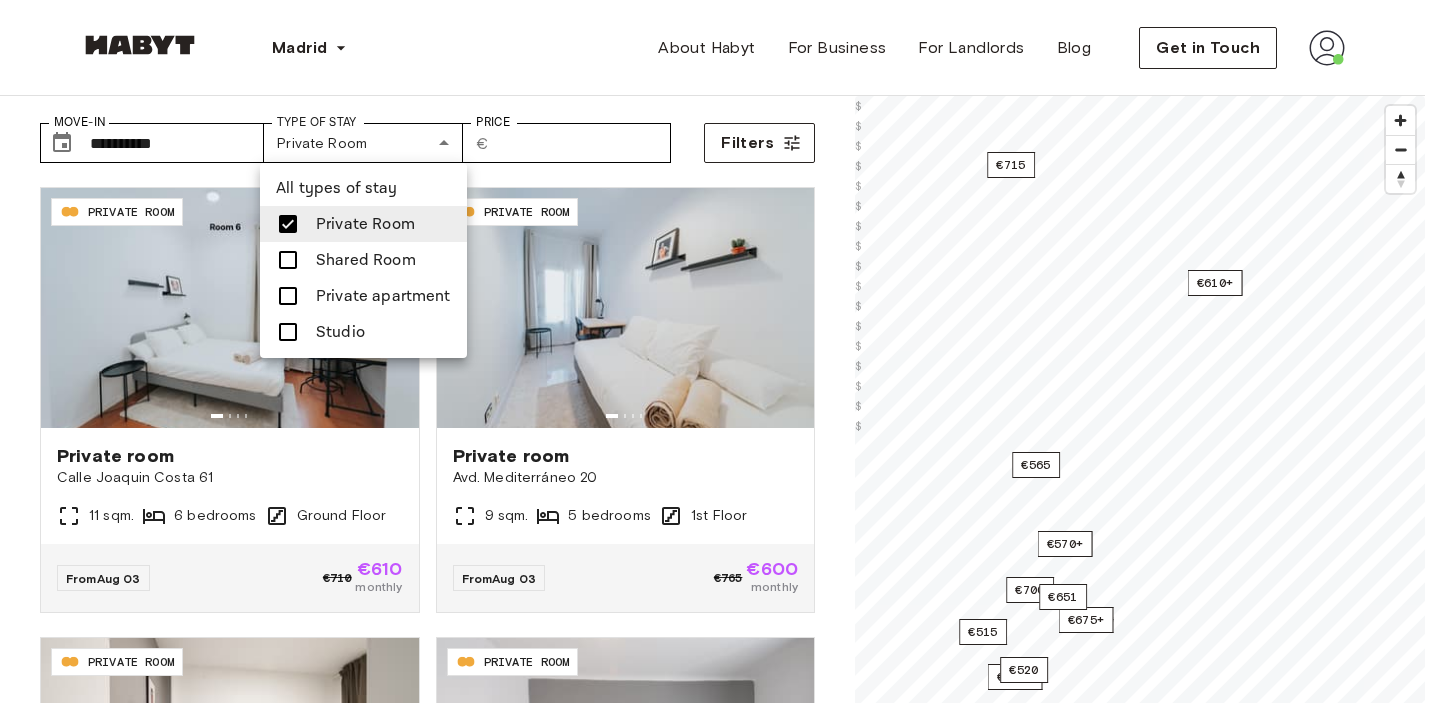click at bounding box center [720, 351] 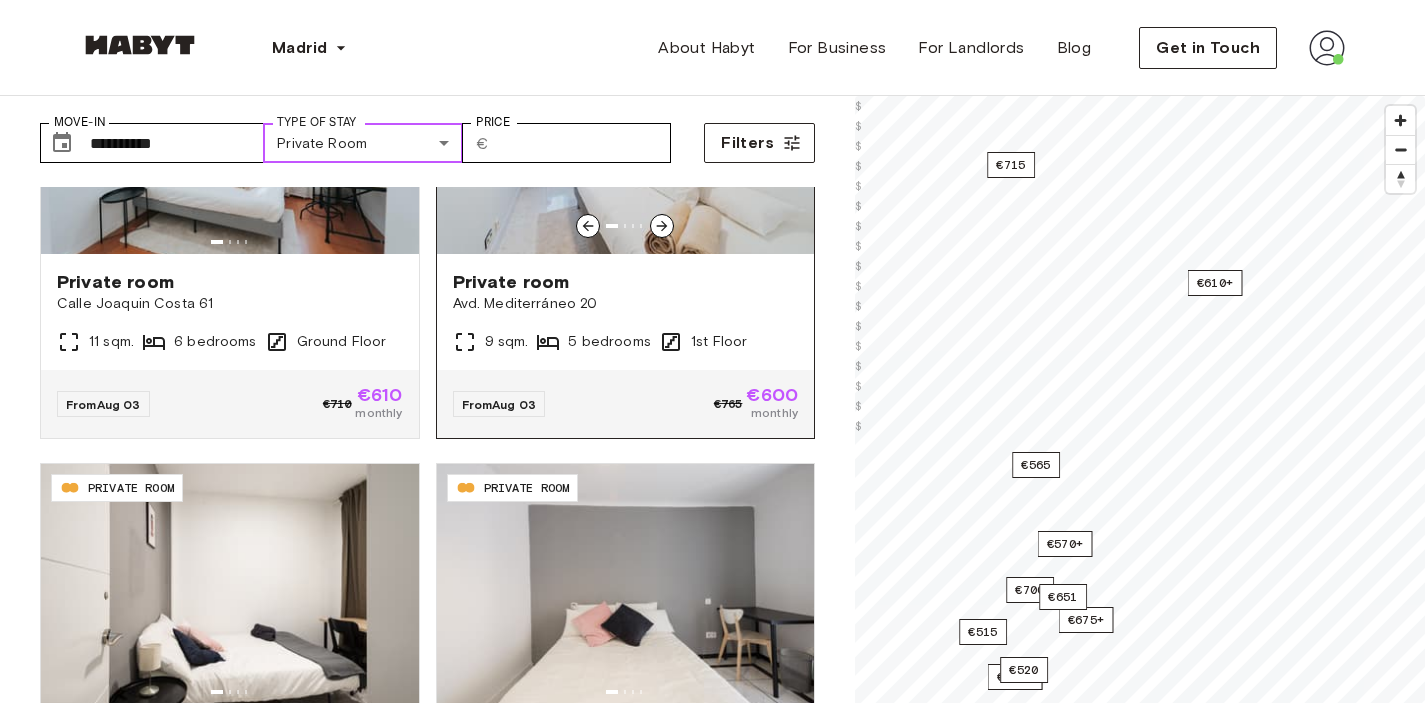 scroll, scrollTop: 404, scrollLeft: 0, axis: vertical 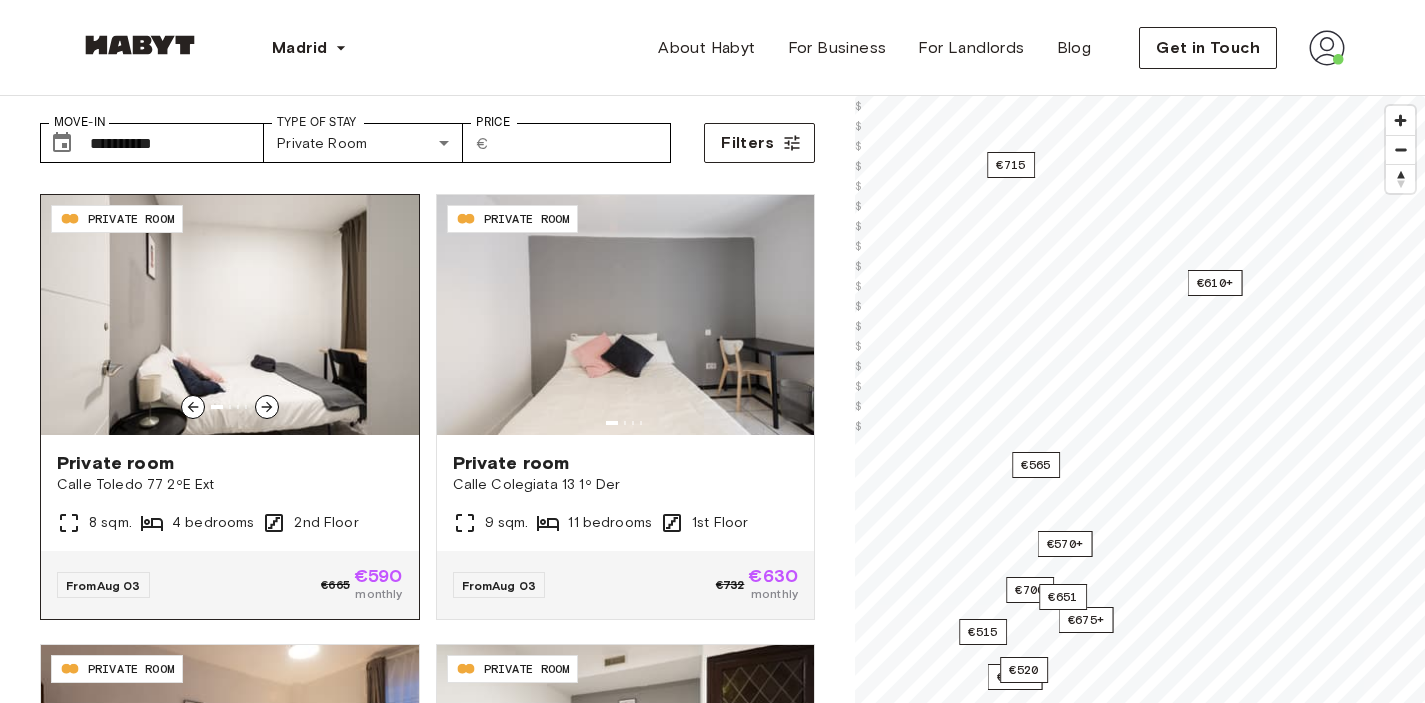 click on "Private room" at bounding box center (230, 463) 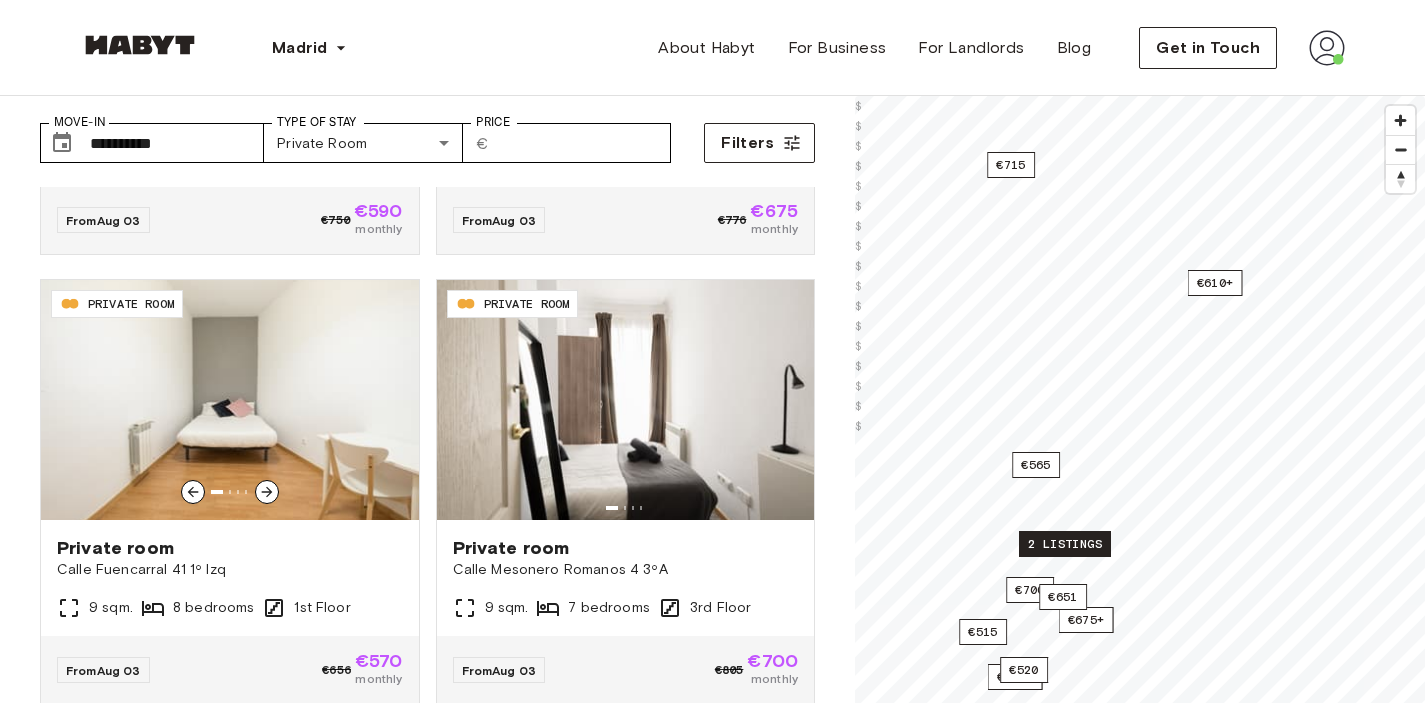 scroll, scrollTop: 1344, scrollLeft: 0, axis: vertical 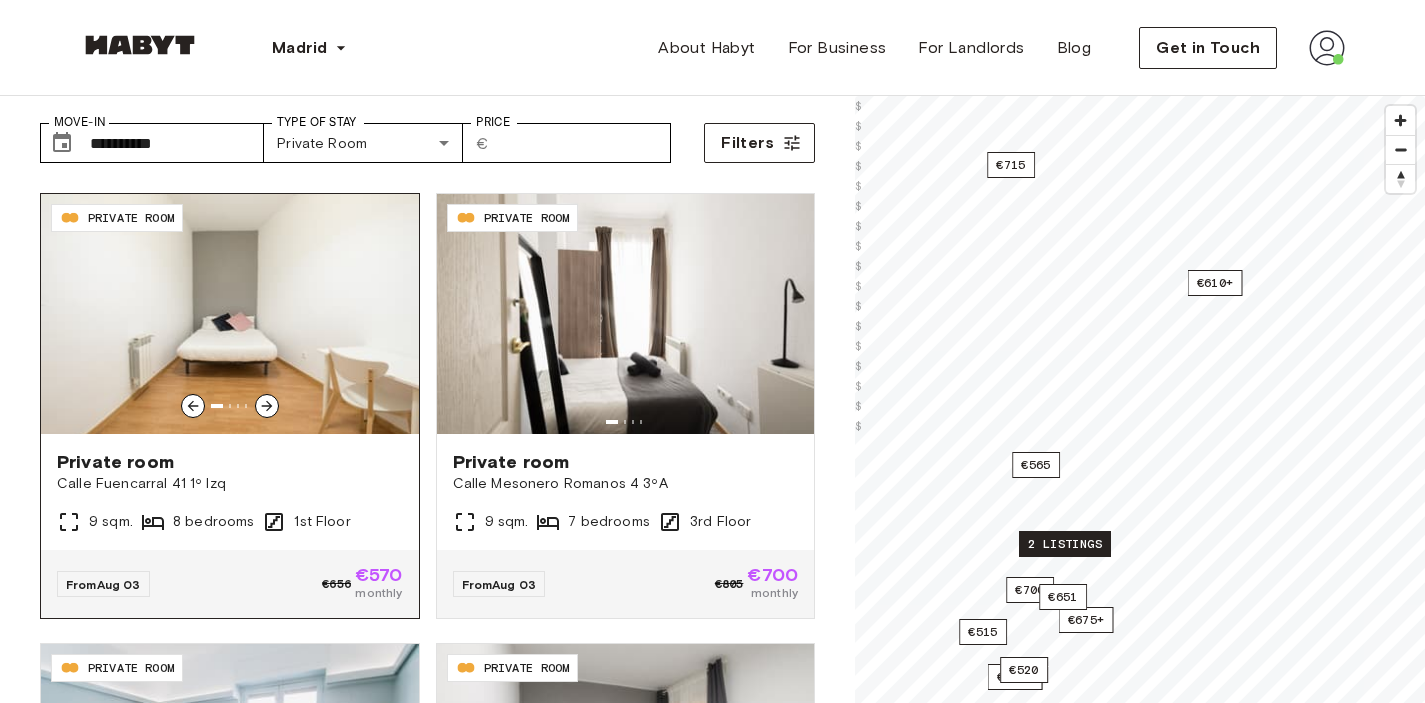 click on "Private room" at bounding box center [230, 462] 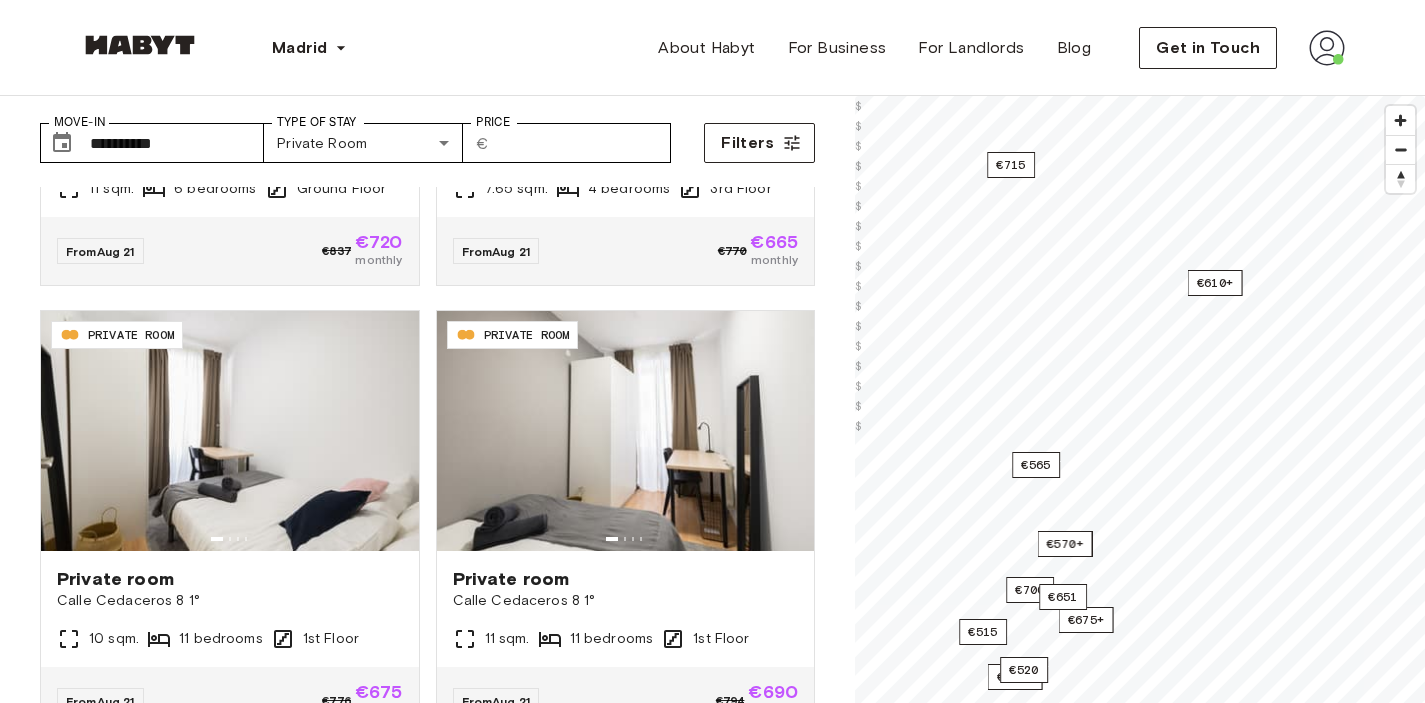 scroll, scrollTop: 3481, scrollLeft: 0, axis: vertical 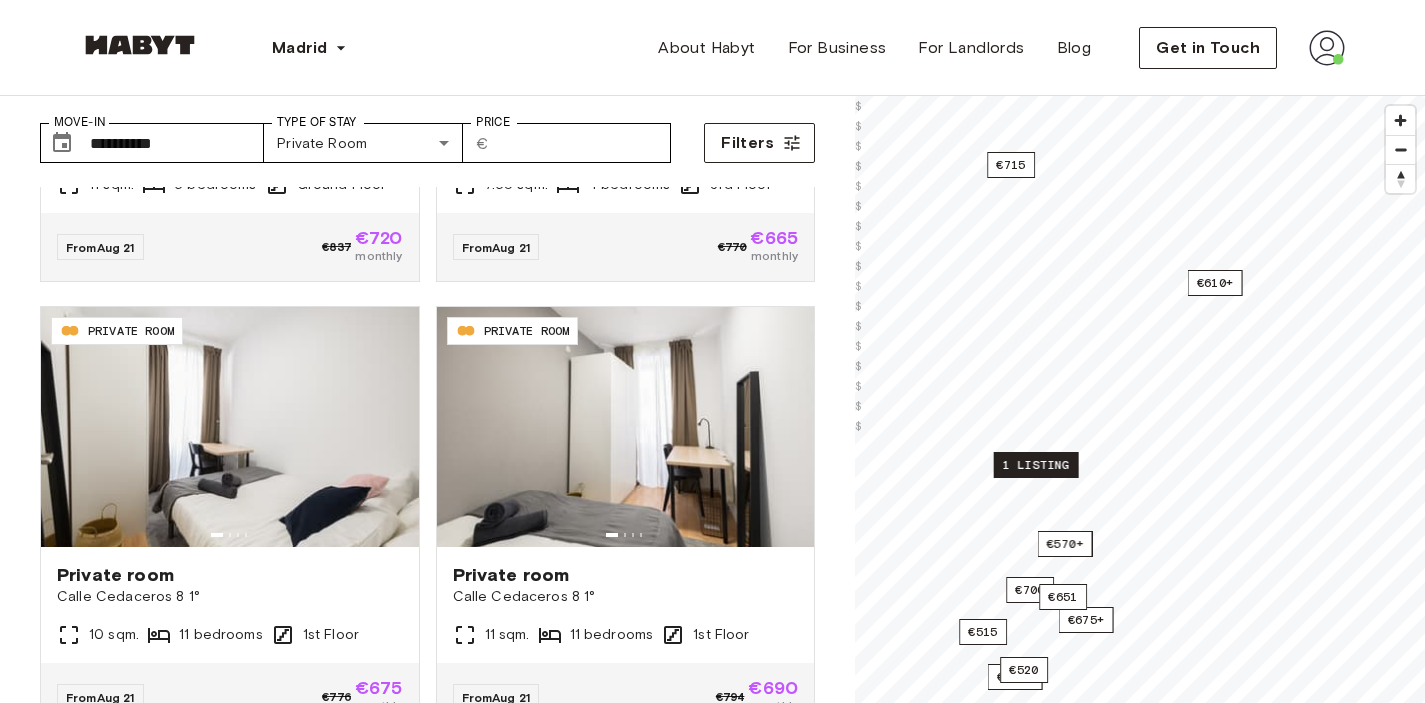 click on "1 listing" at bounding box center (1036, 465) 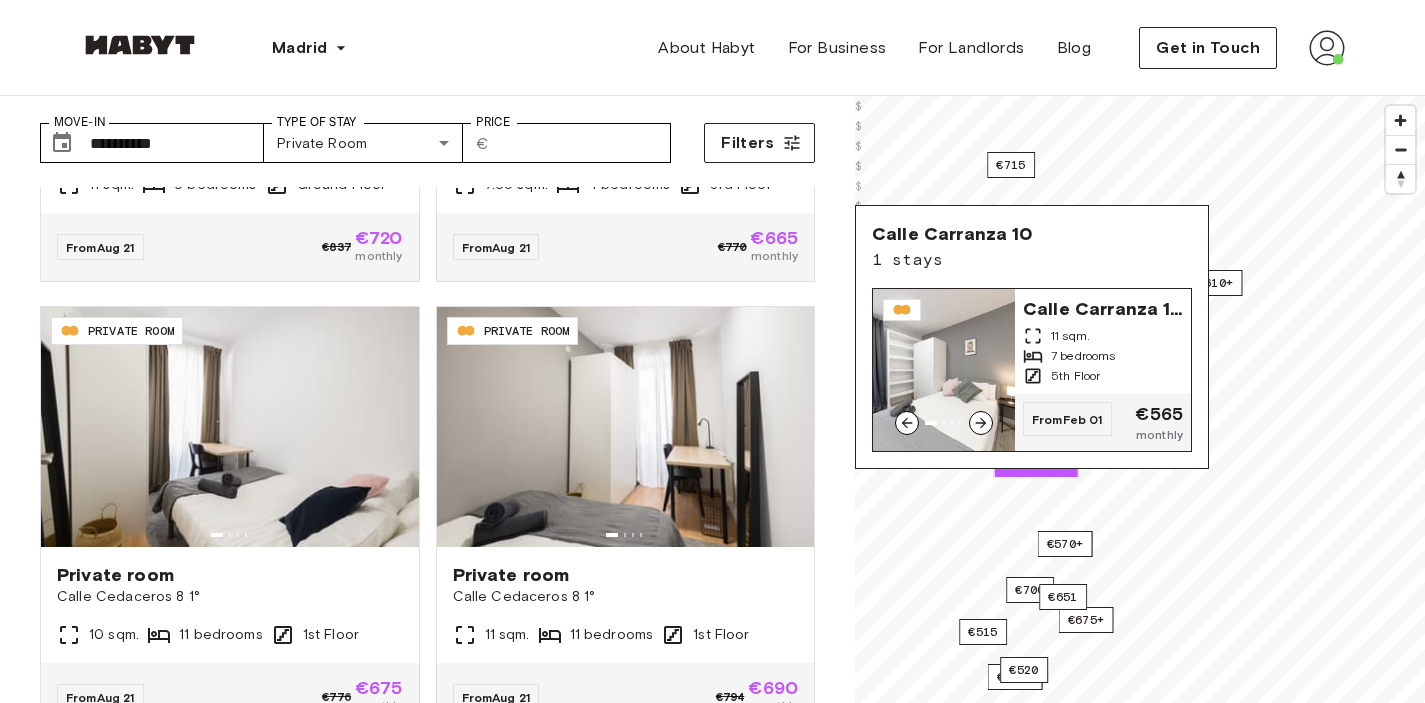 click 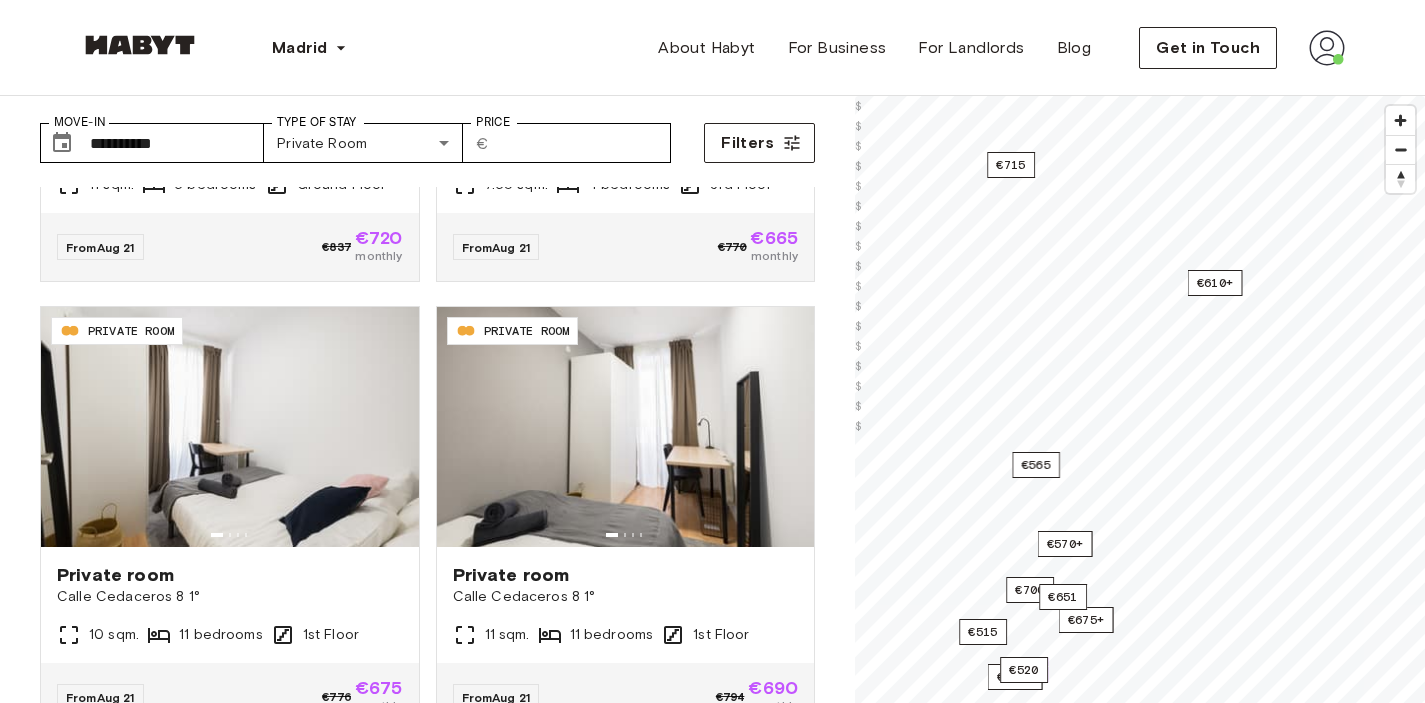 scroll, scrollTop: 92, scrollLeft: 0, axis: vertical 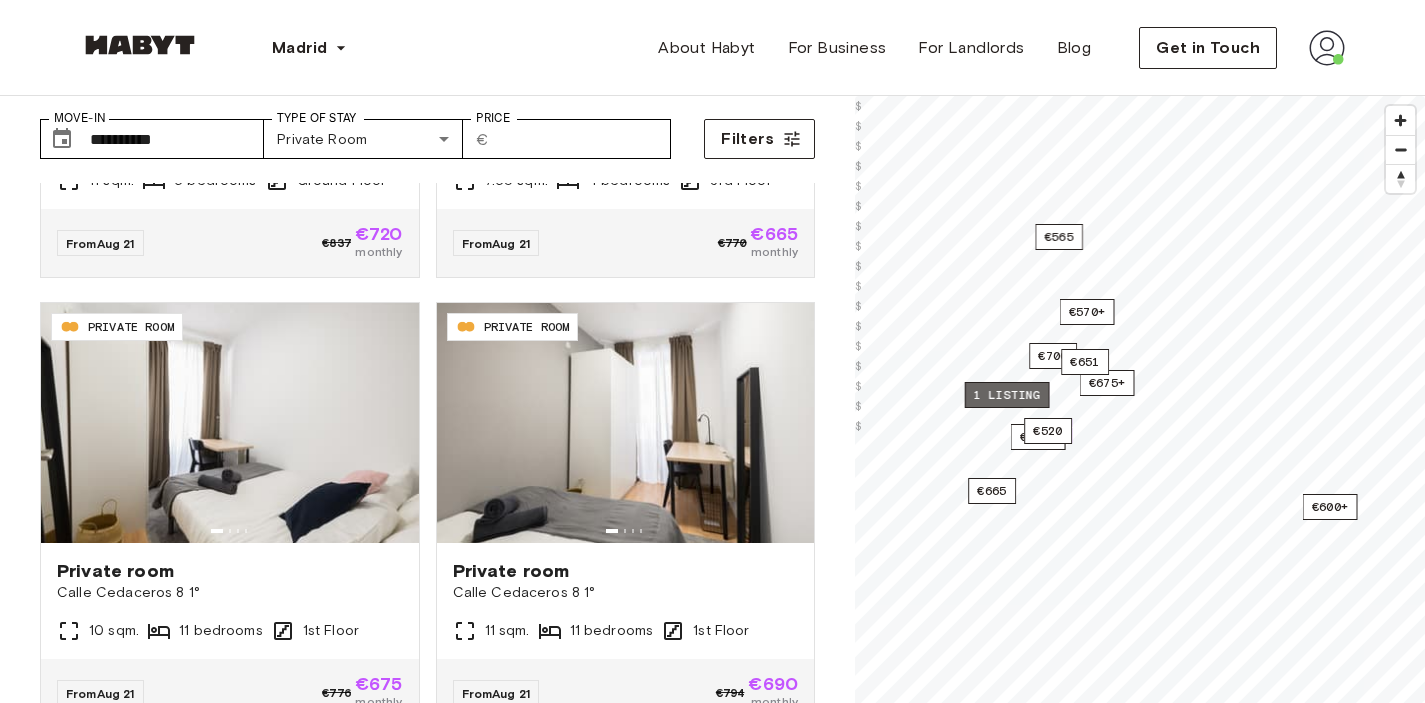 click on "1 listing" at bounding box center (1007, 395) 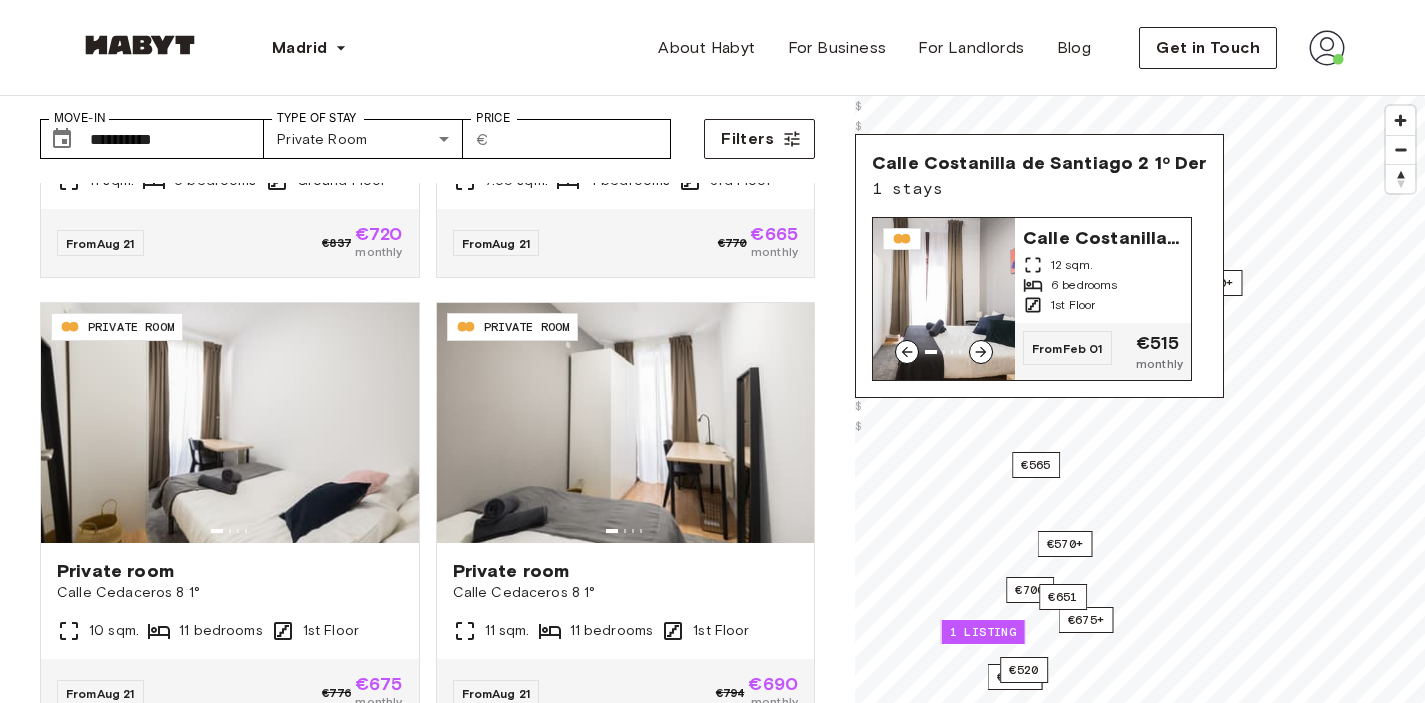 click on "Calle Costanilla de Santiago 2 1º Der" at bounding box center [1103, 236] 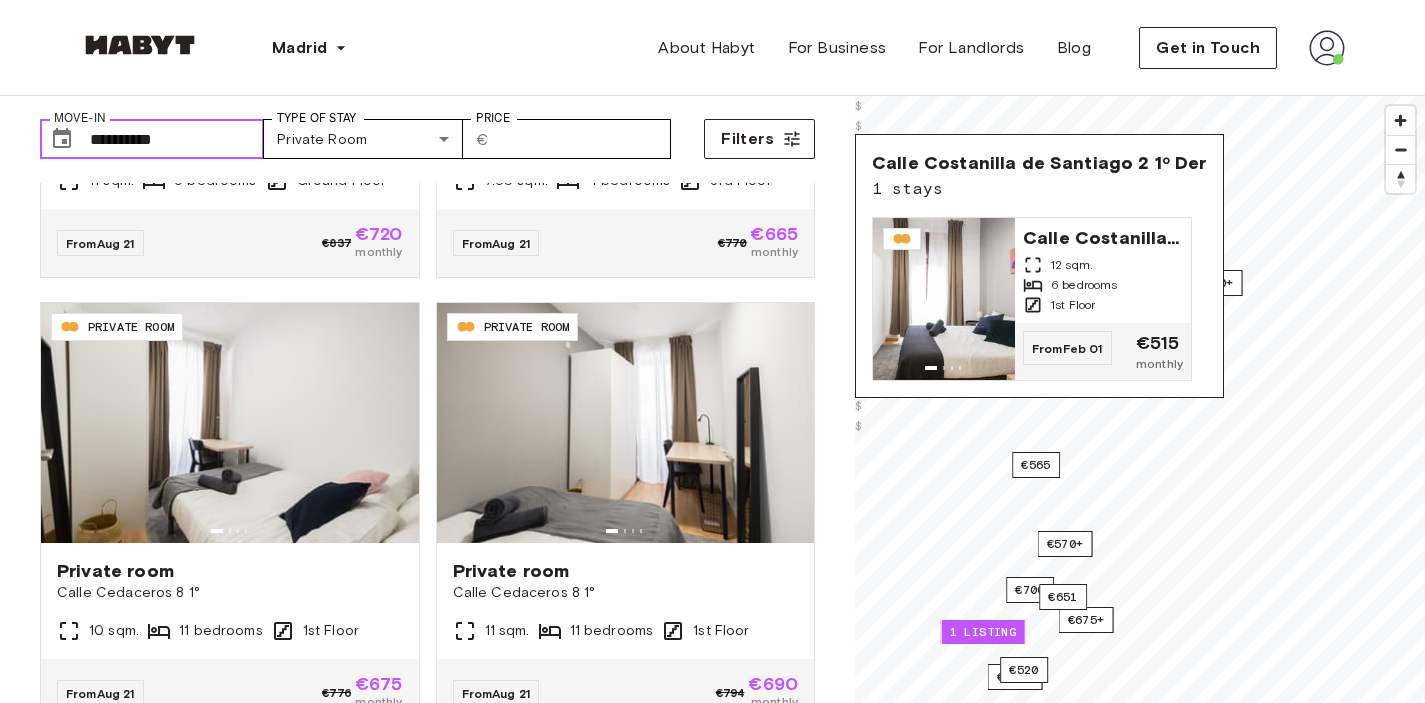 click on "**********" at bounding box center (177, 139) 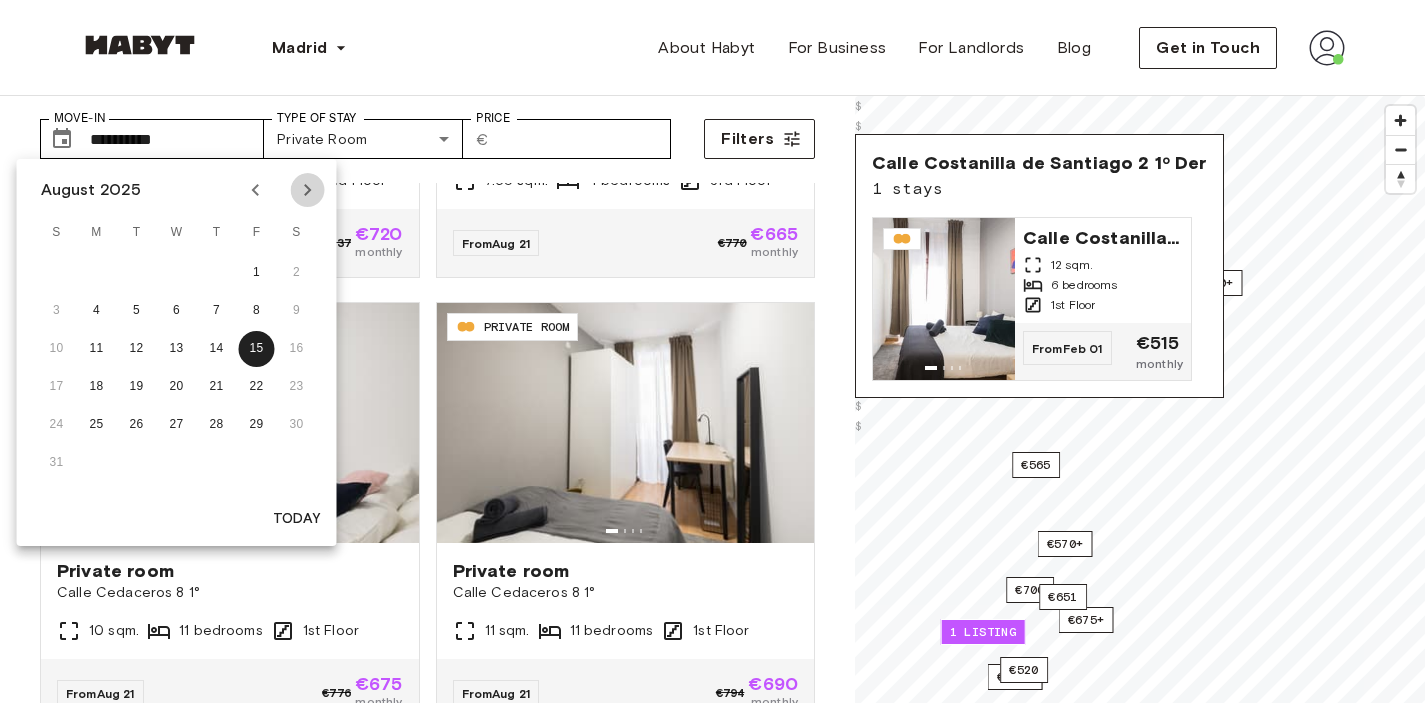 click 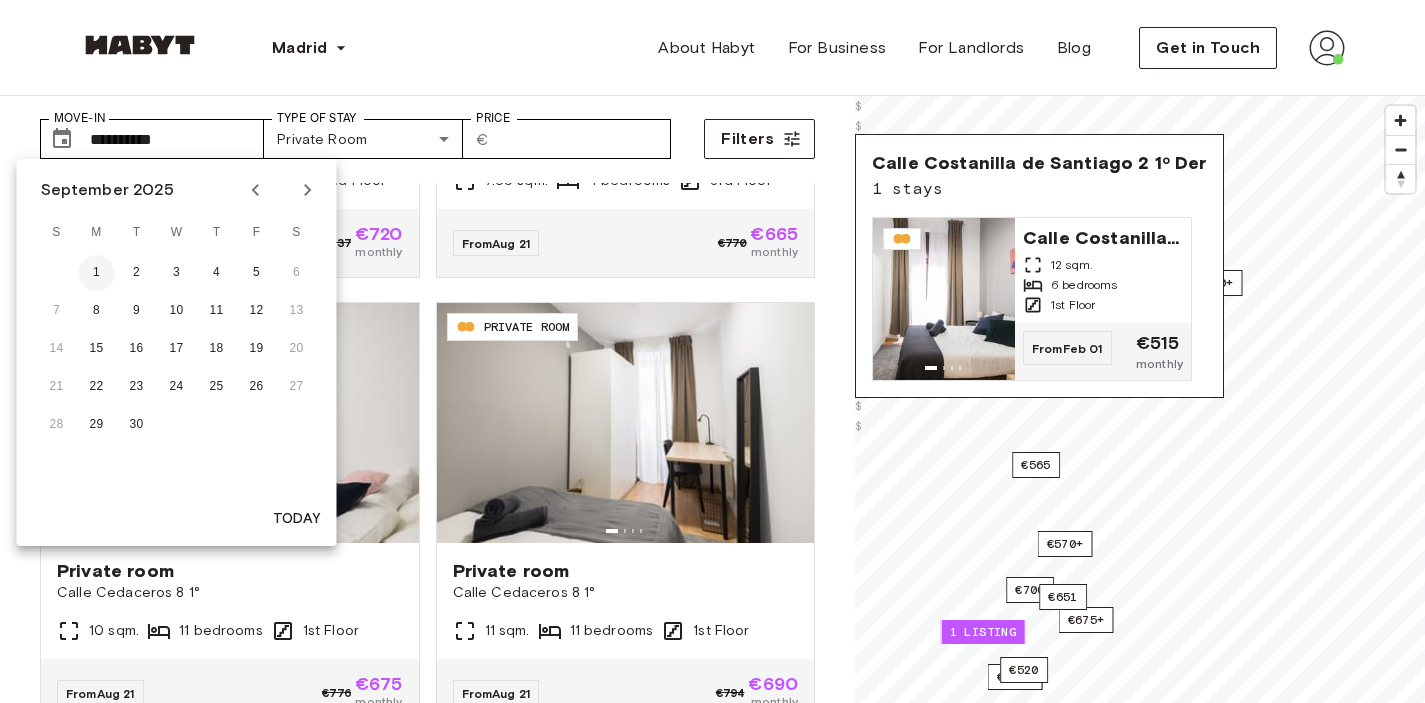 click on "1" at bounding box center (97, 273) 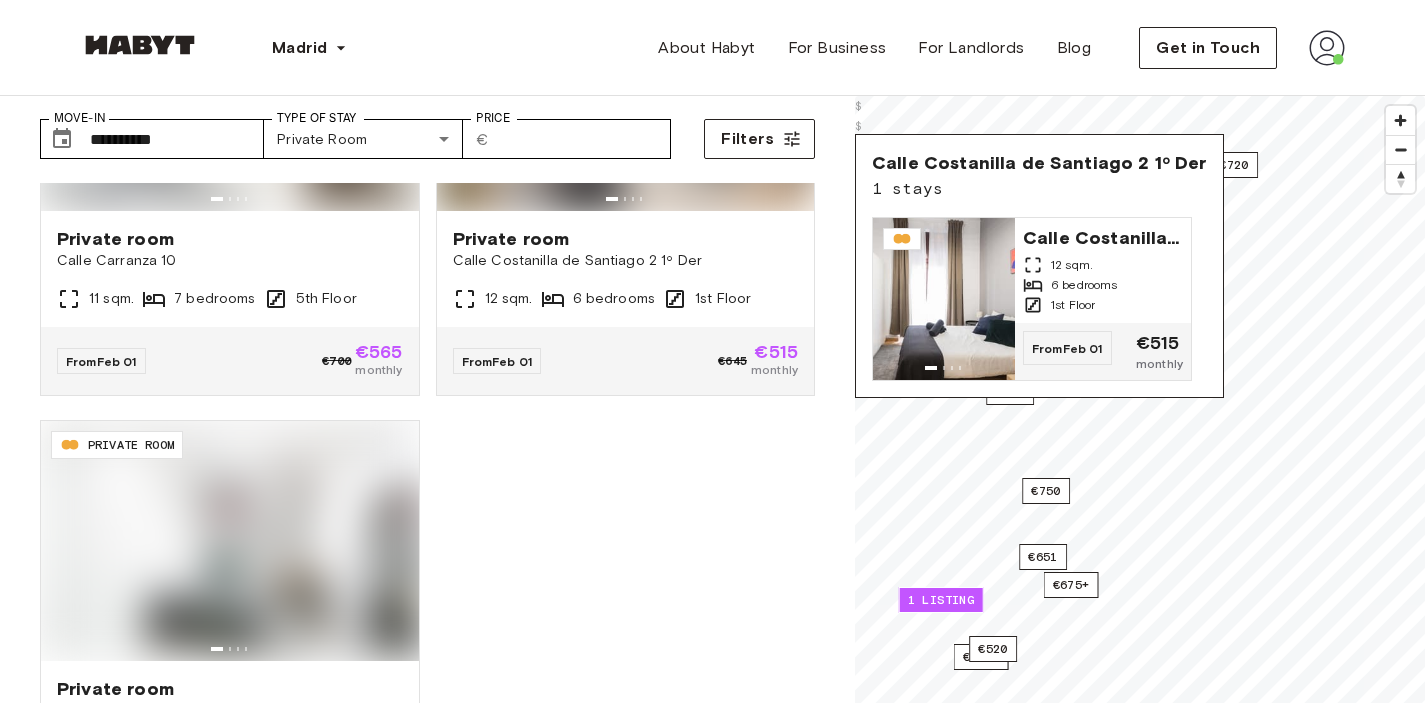 type on "**********" 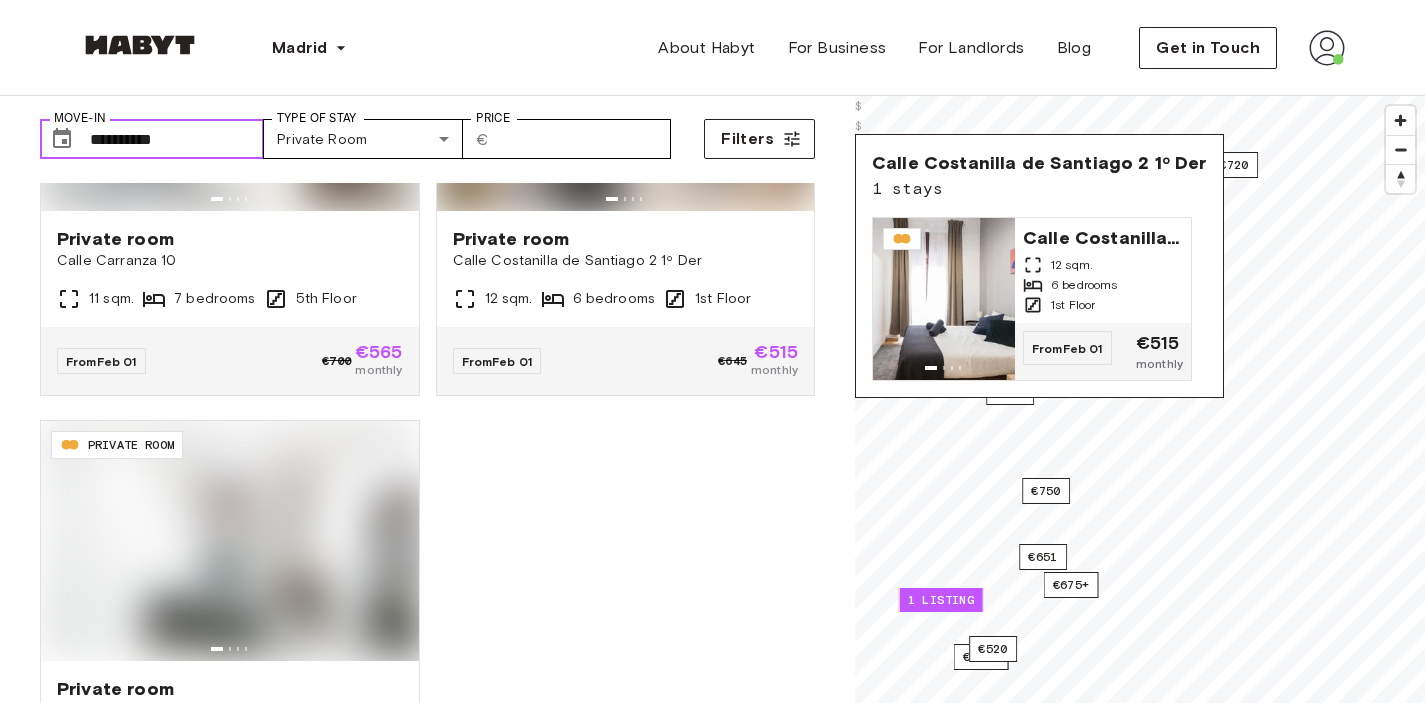 scroll, scrollTop: 3378, scrollLeft: 0, axis: vertical 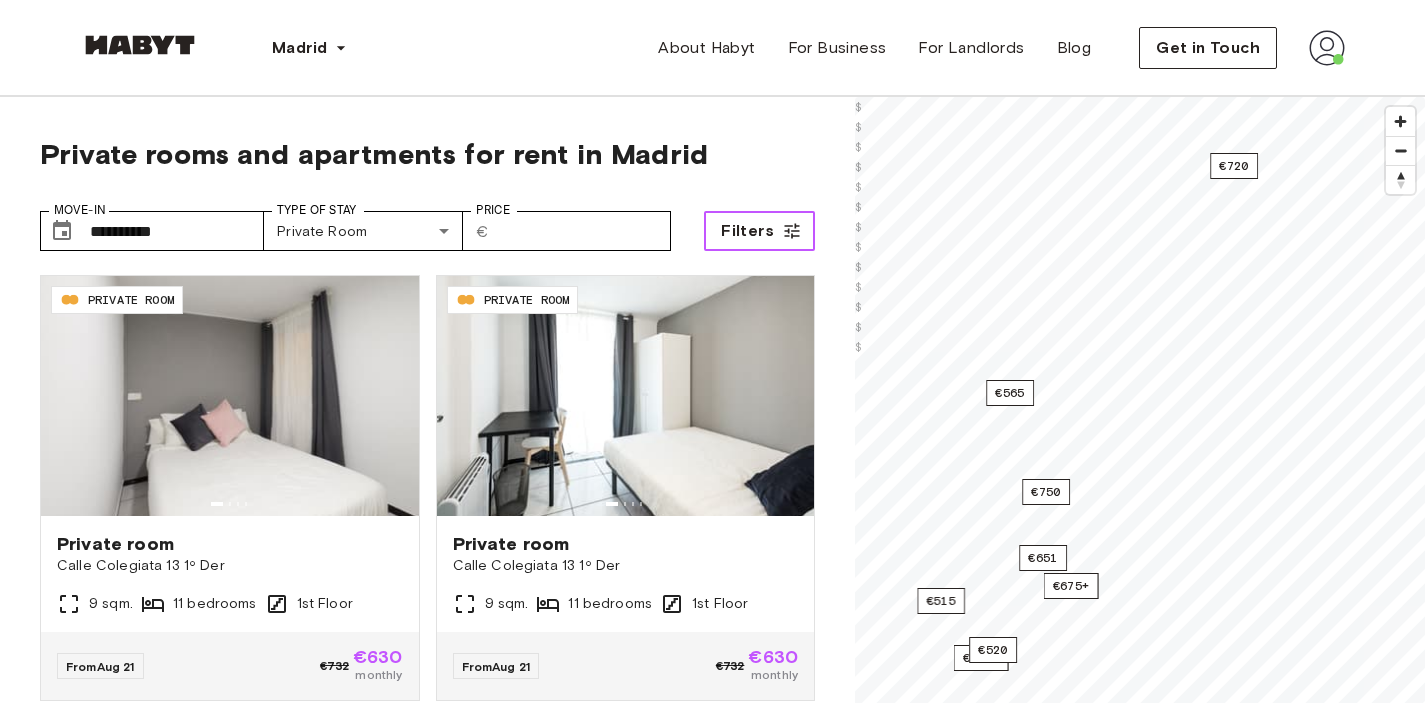 click on "Filters" at bounding box center [759, 231] 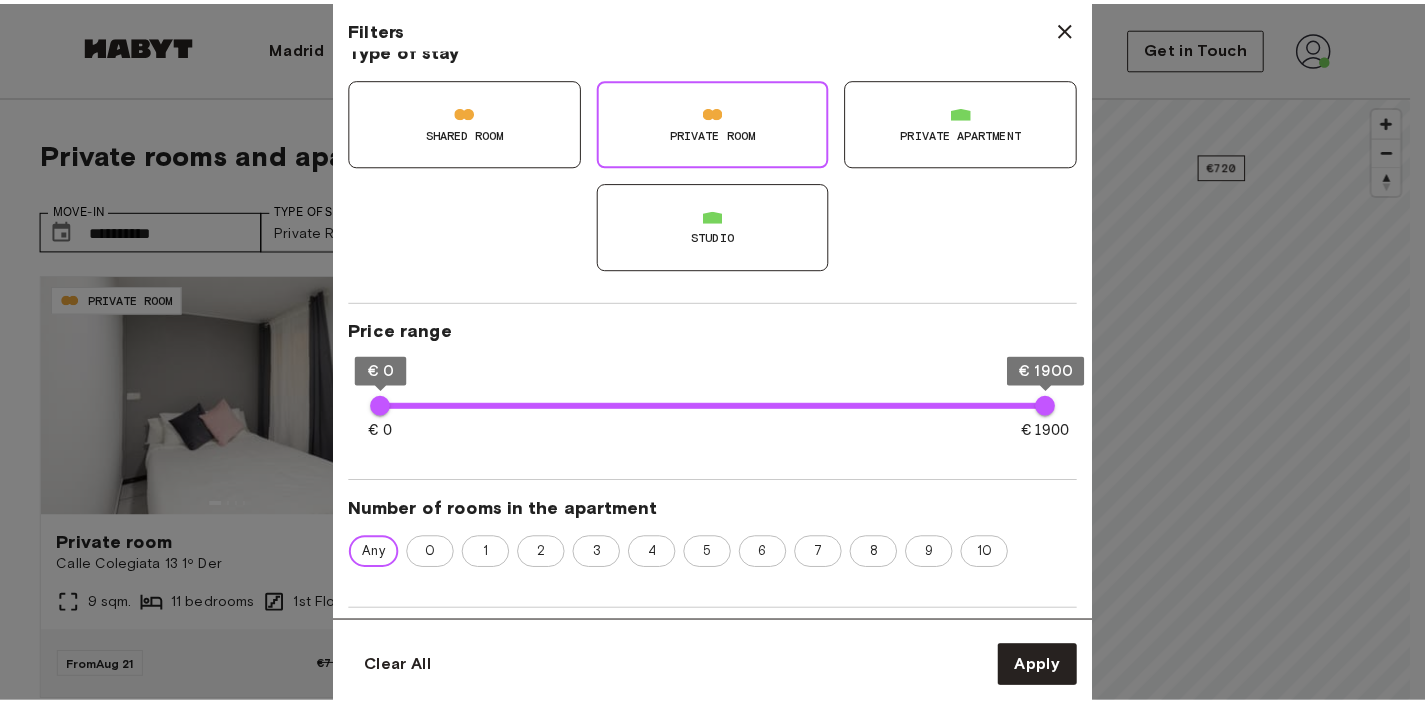 scroll, scrollTop: 0, scrollLeft: 0, axis: both 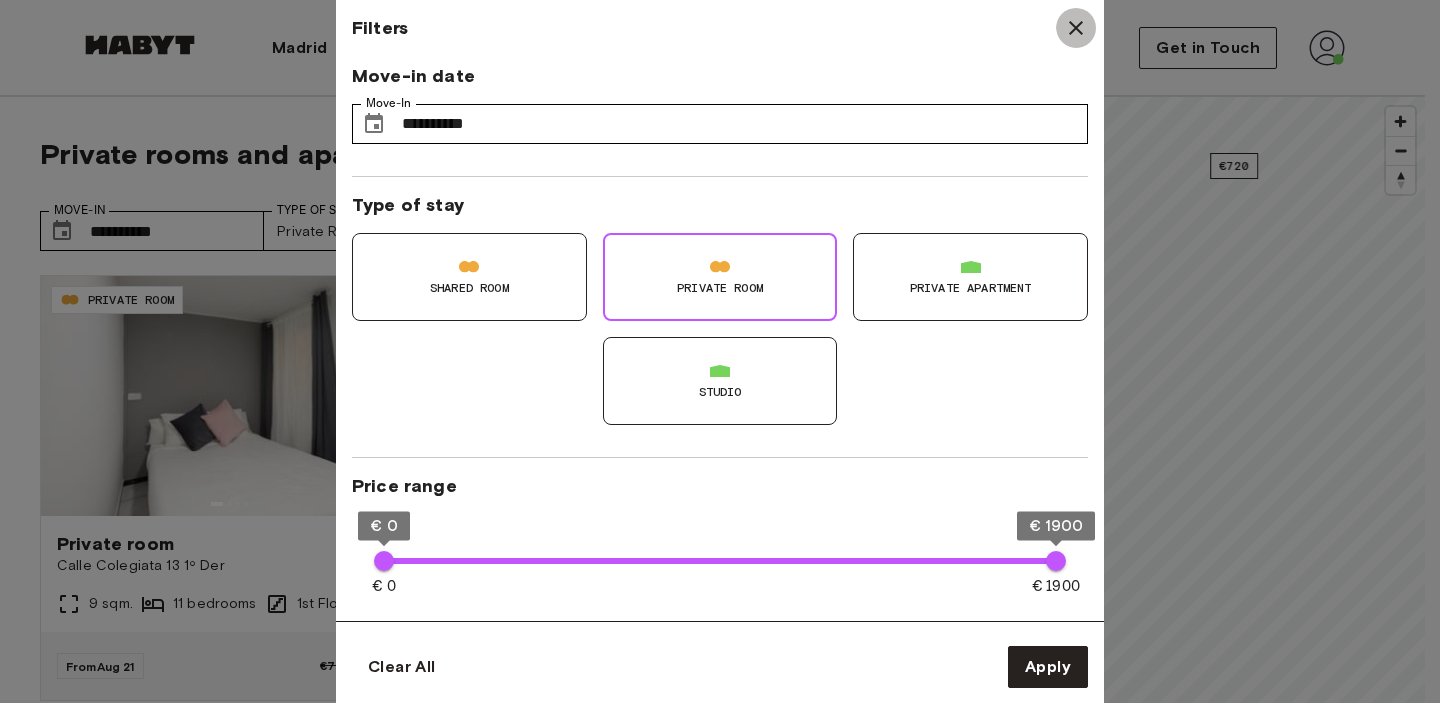 click 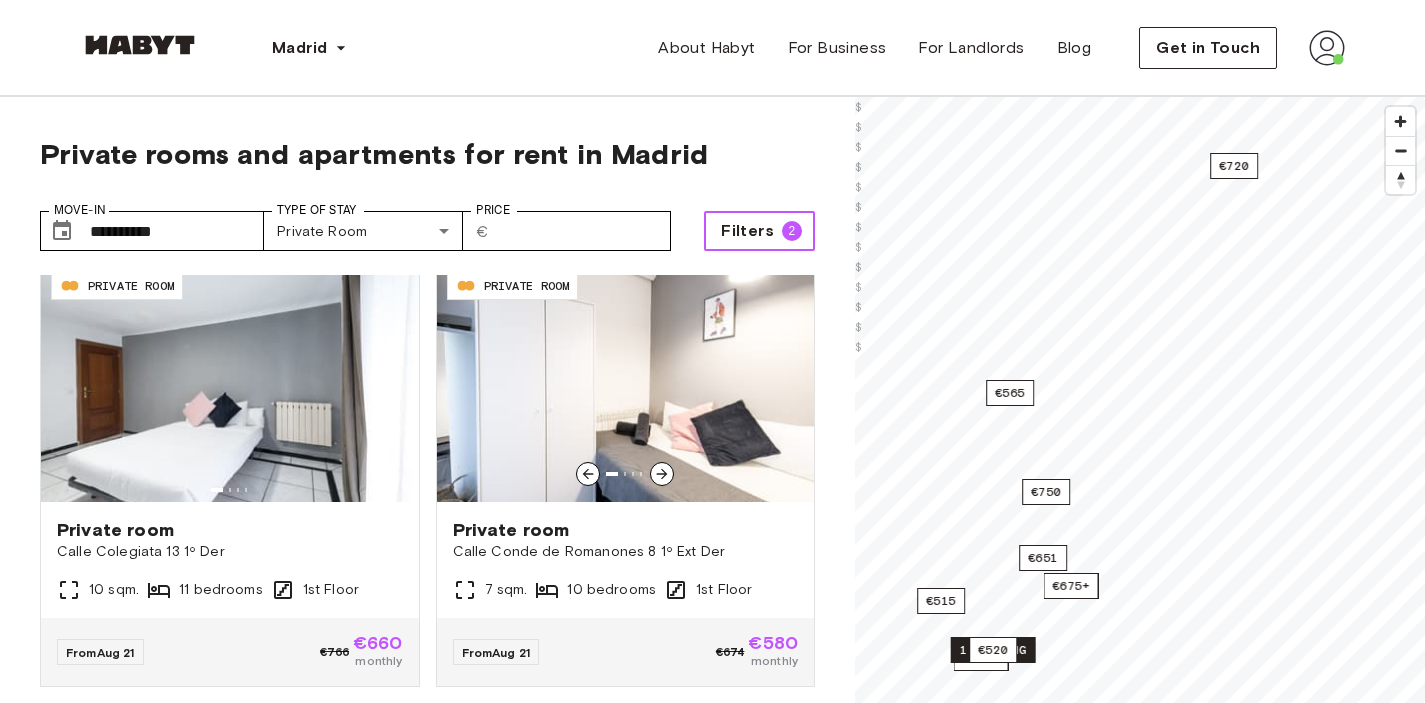 scroll, scrollTop: 2246, scrollLeft: 0, axis: vertical 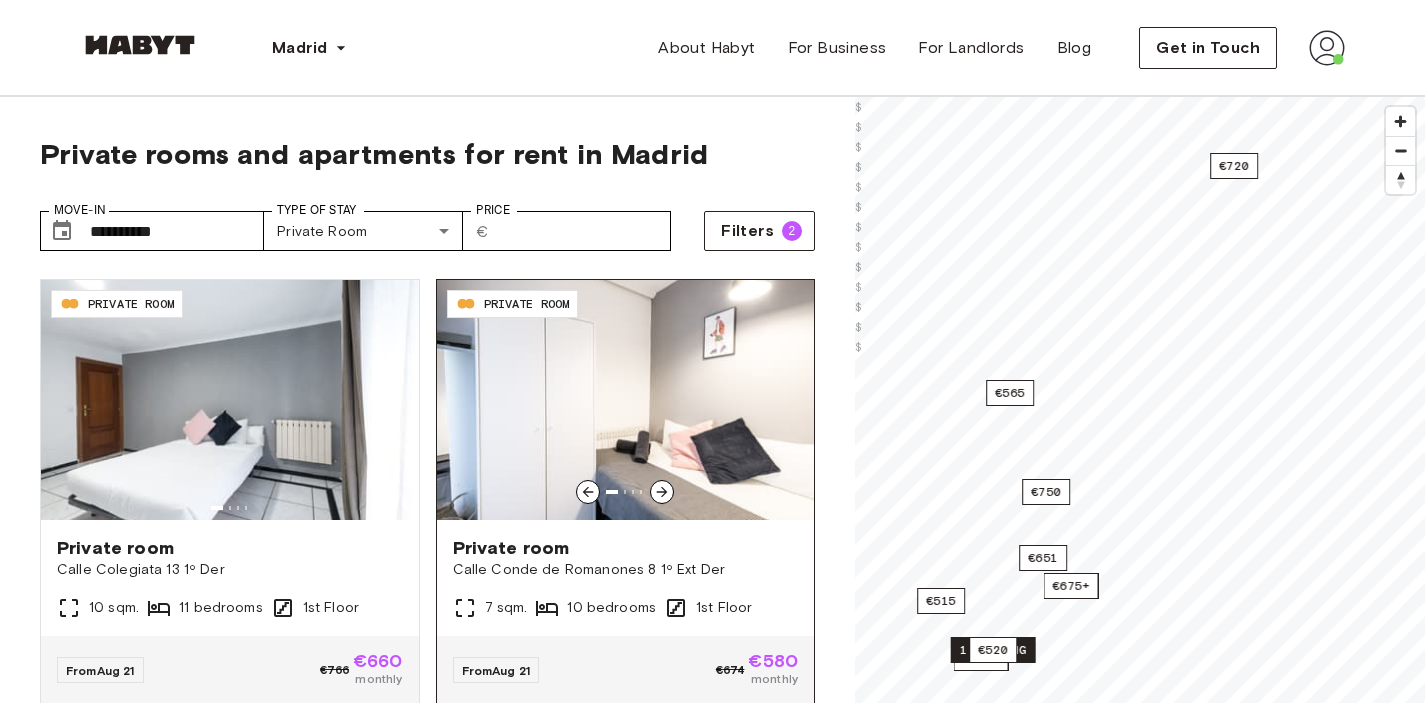 click on "Private room" at bounding box center (626, 548) 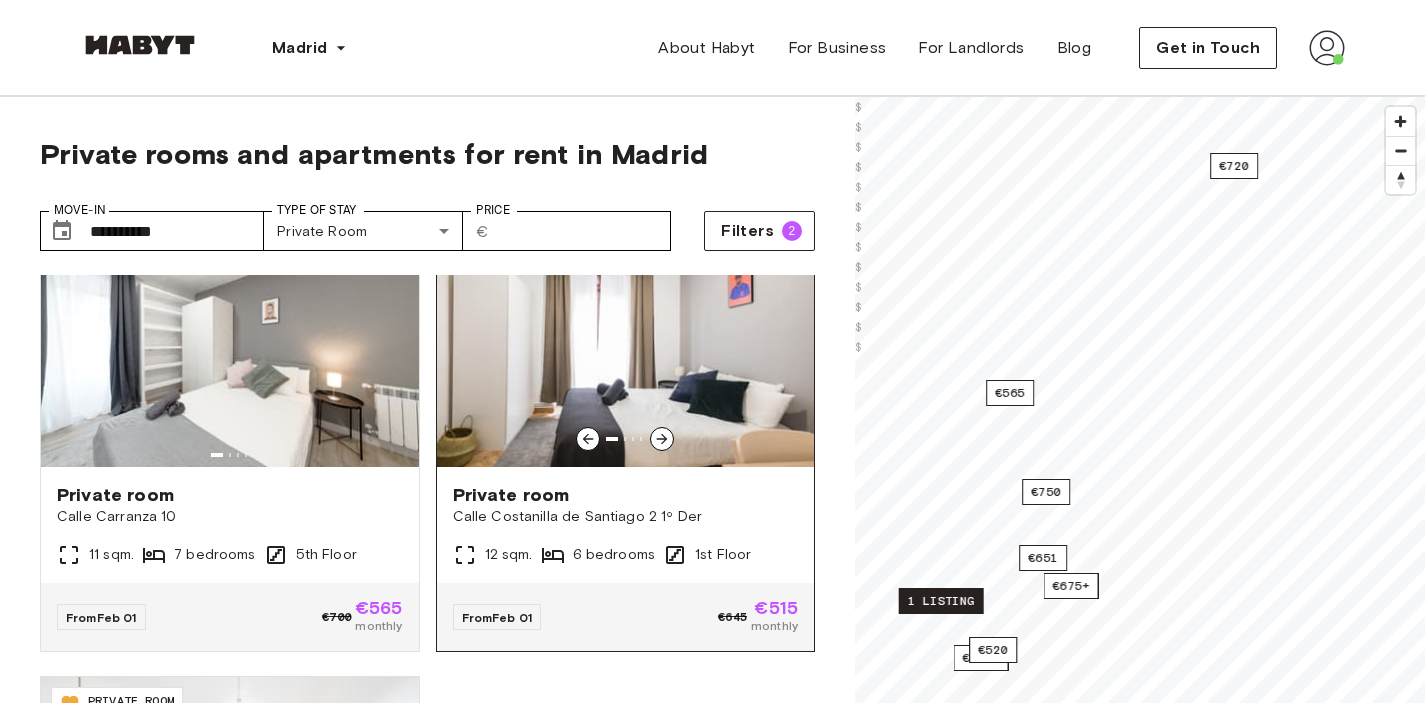 scroll, scrollTop: 3184, scrollLeft: 0, axis: vertical 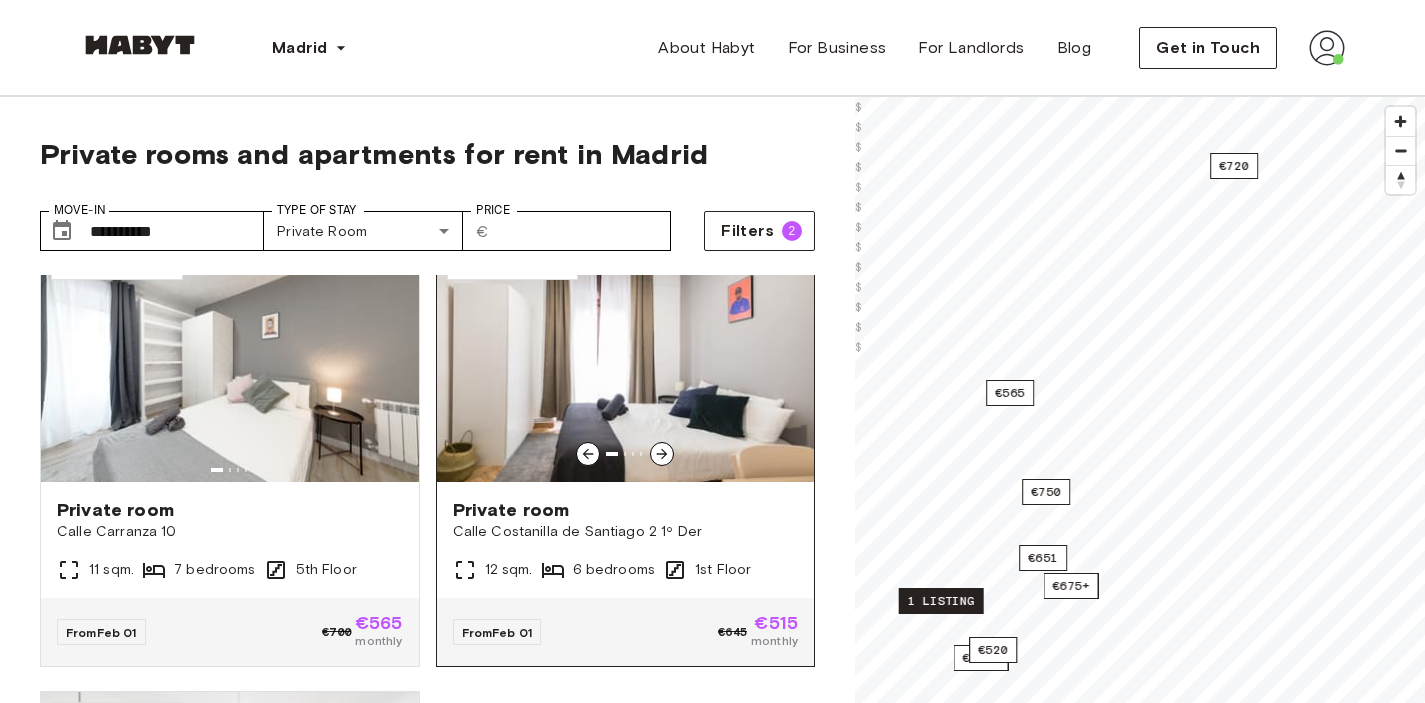 click on "Private room" at bounding box center [626, 510] 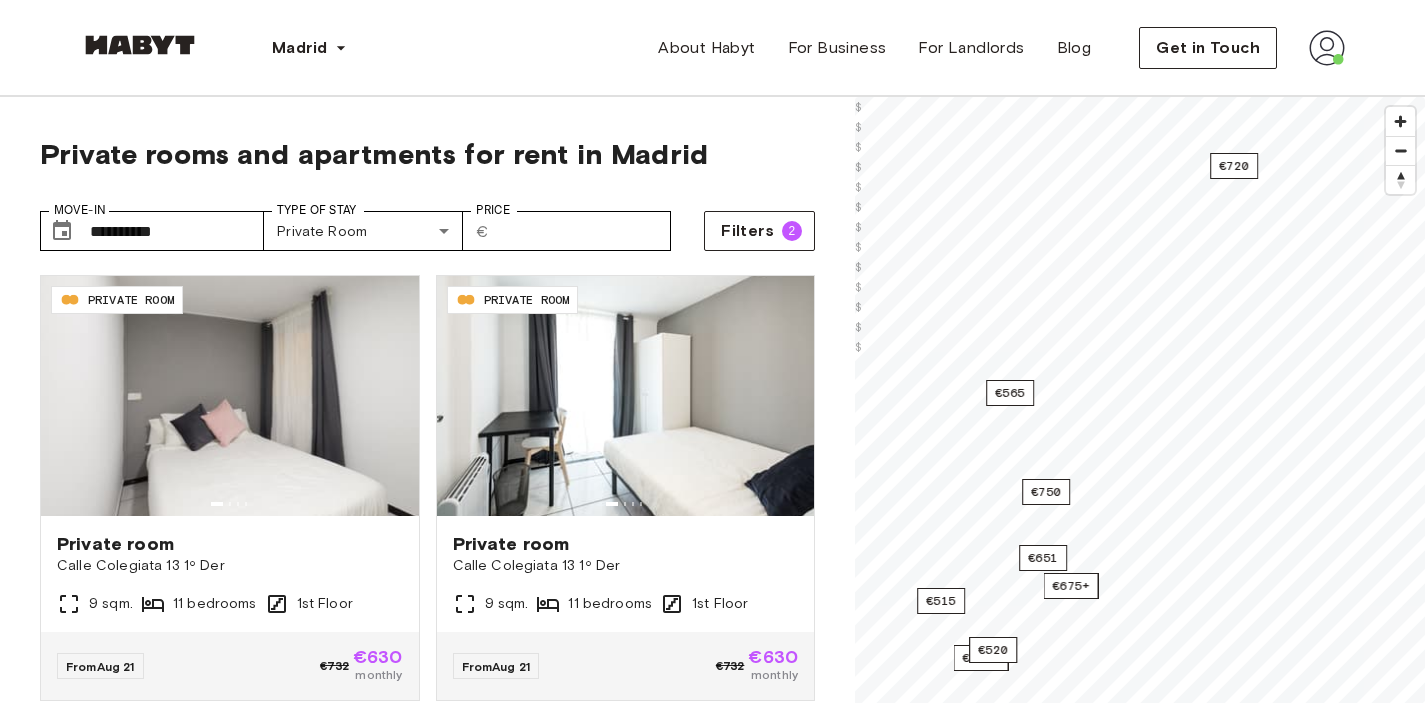 scroll, scrollTop: 44, scrollLeft: 0, axis: vertical 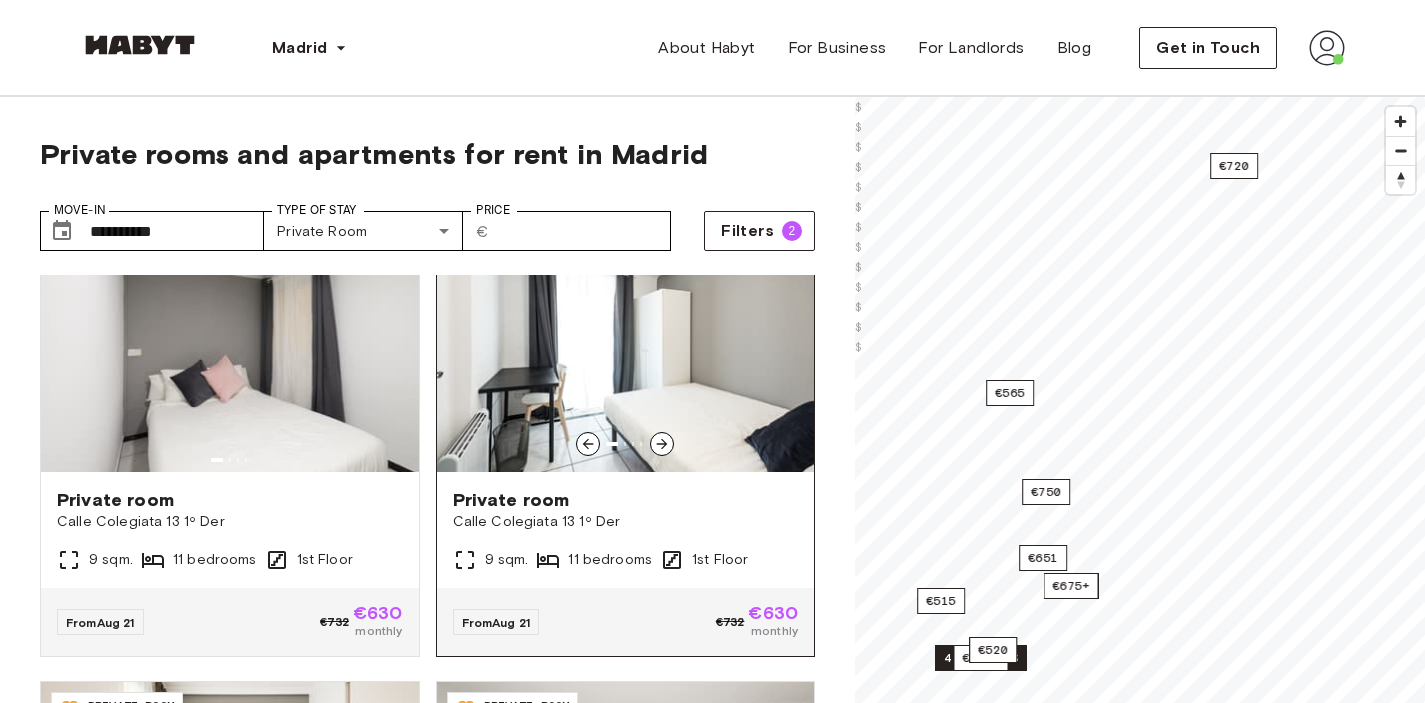 click on "Private room" at bounding box center (626, 500) 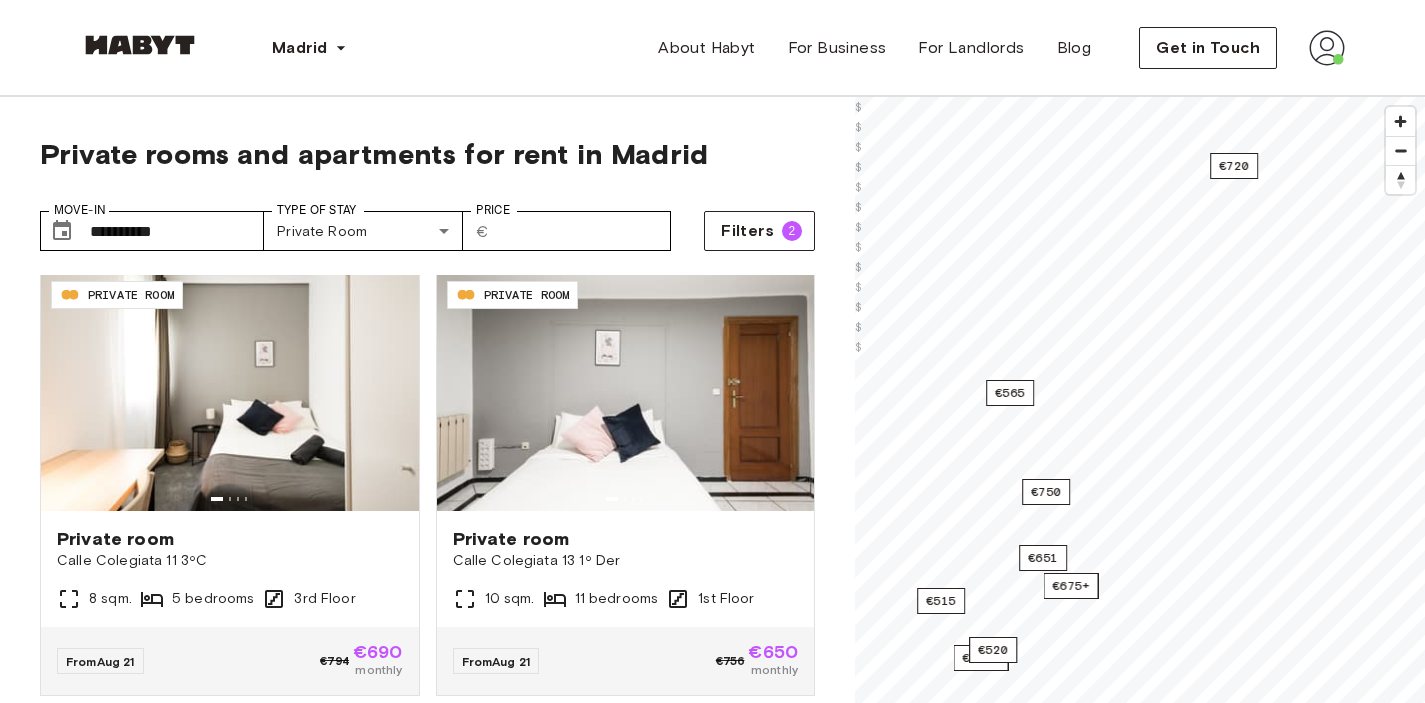 scroll, scrollTop: 476, scrollLeft: 0, axis: vertical 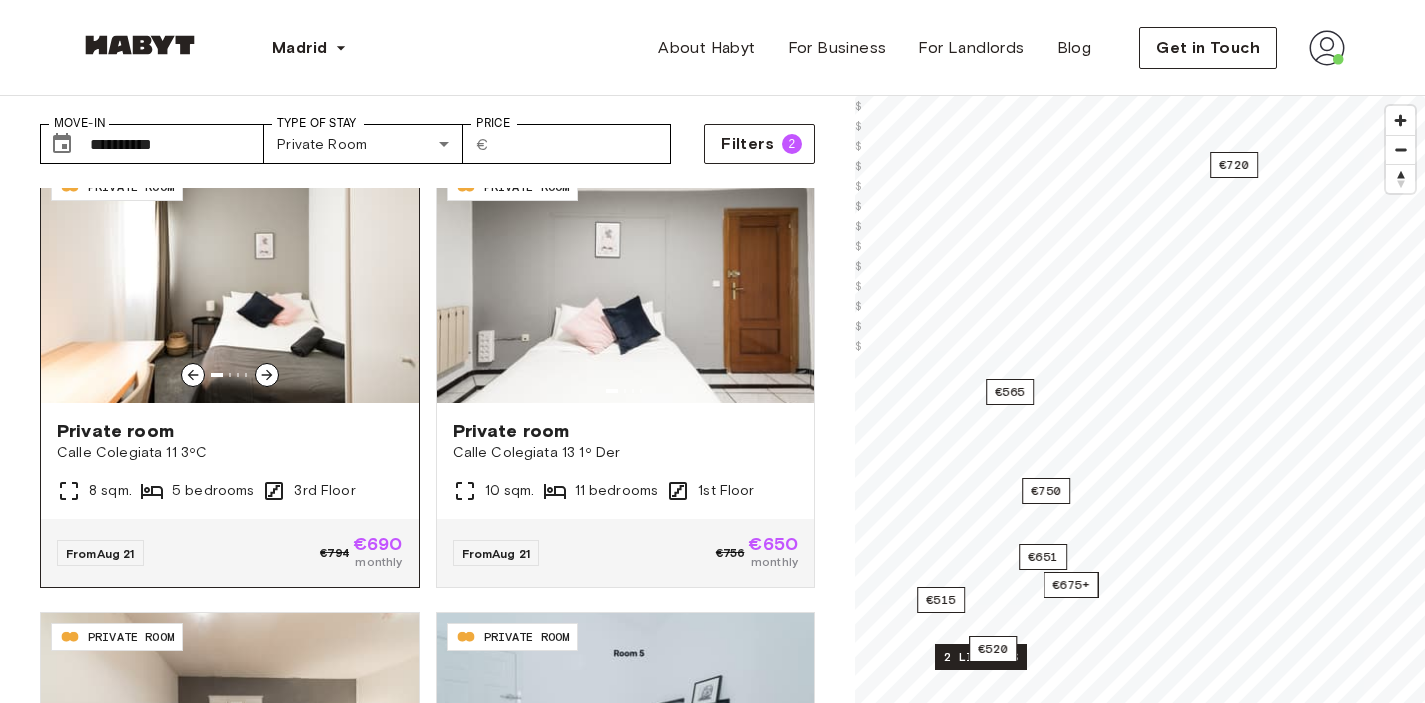 click on "Calle Colegiata 11 3ºC" at bounding box center (230, 453) 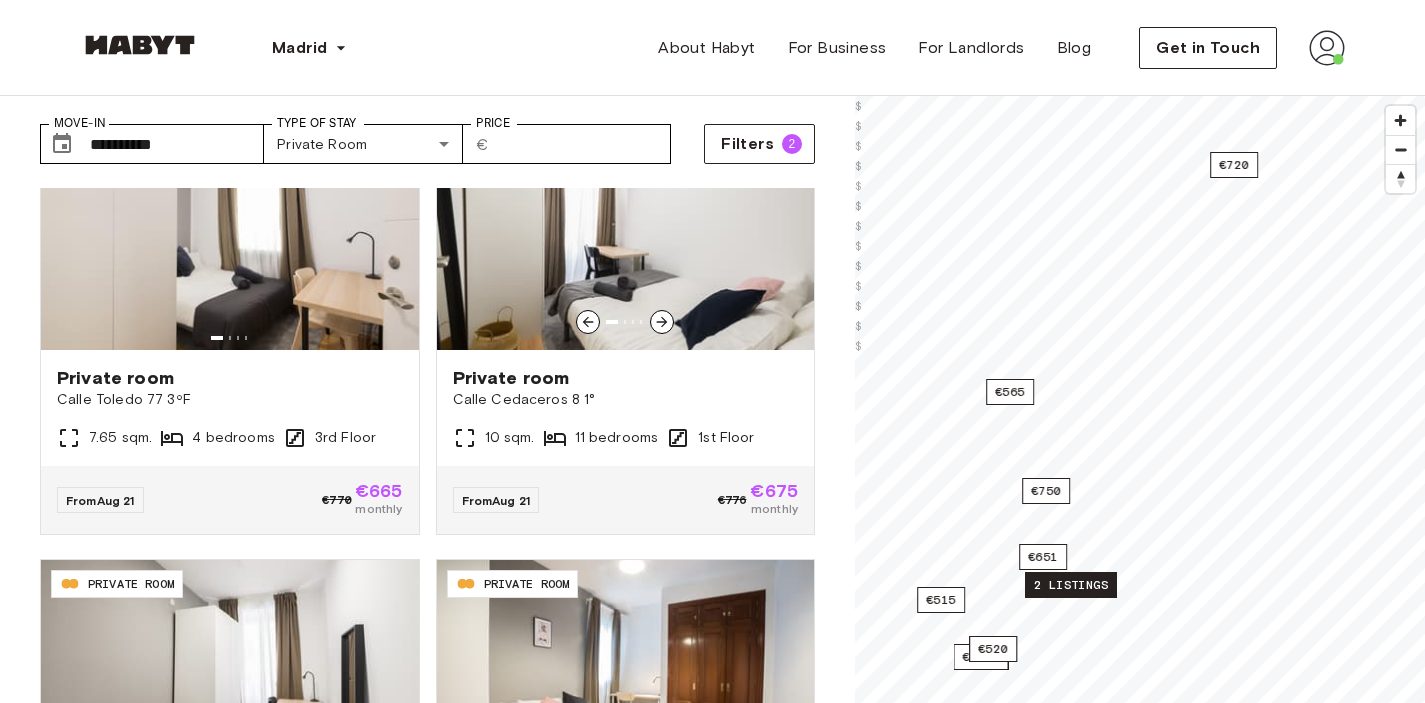 scroll, scrollTop: 1447, scrollLeft: 0, axis: vertical 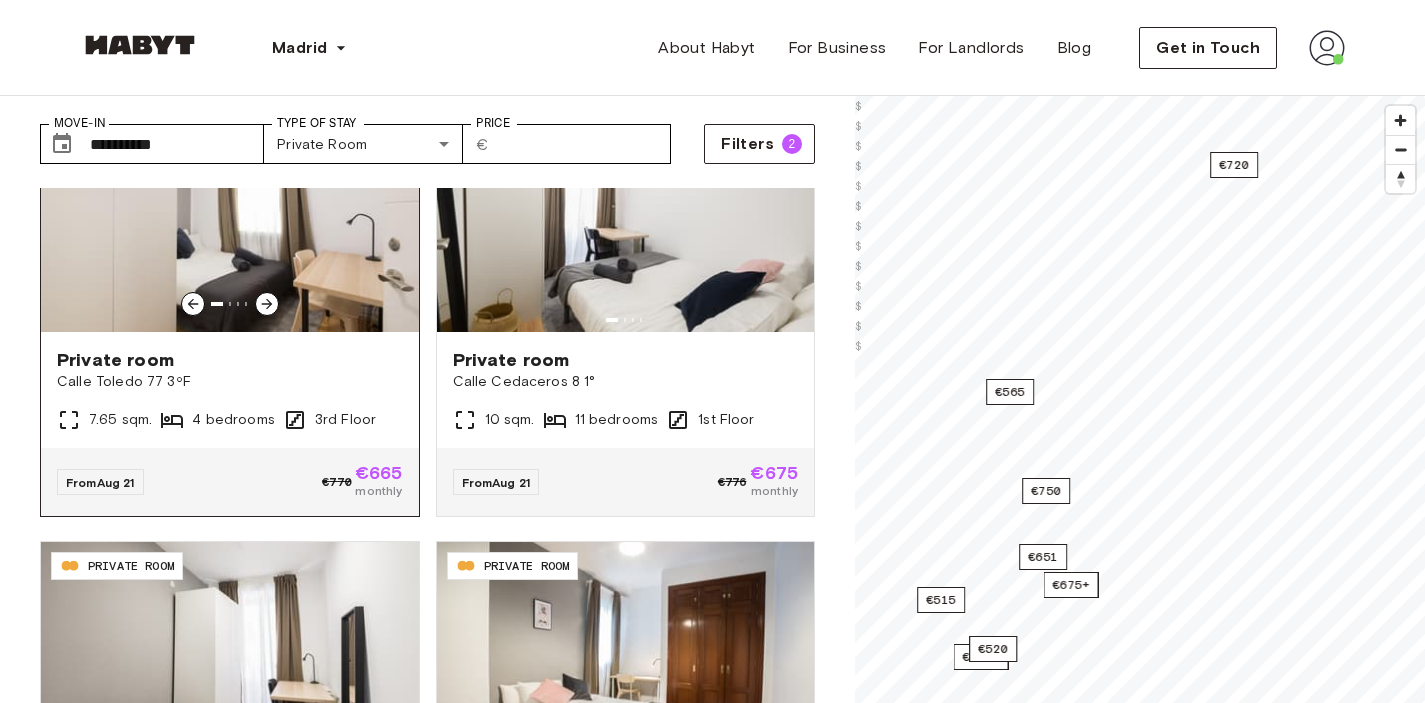 click on "Calle Toledo 77 3ºF" at bounding box center (230, 382) 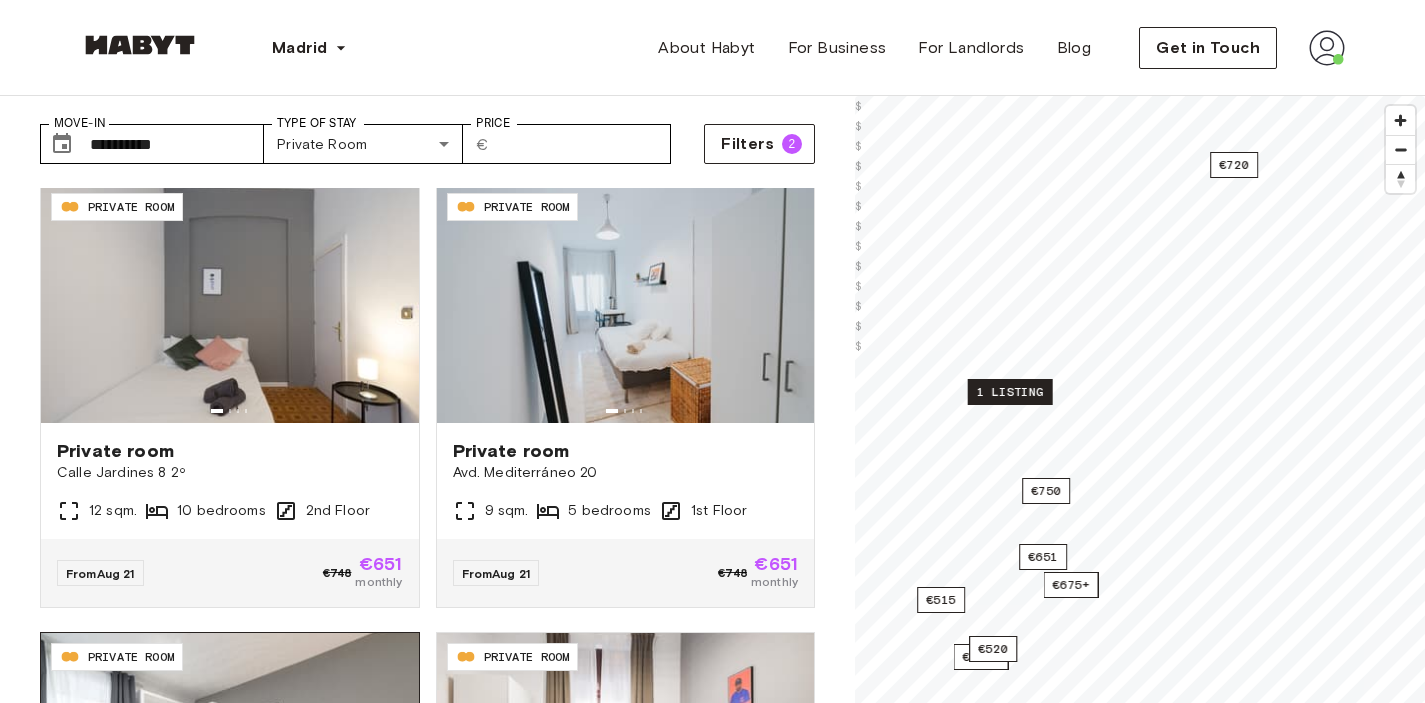 scroll, scrollTop: 2707, scrollLeft: 0, axis: vertical 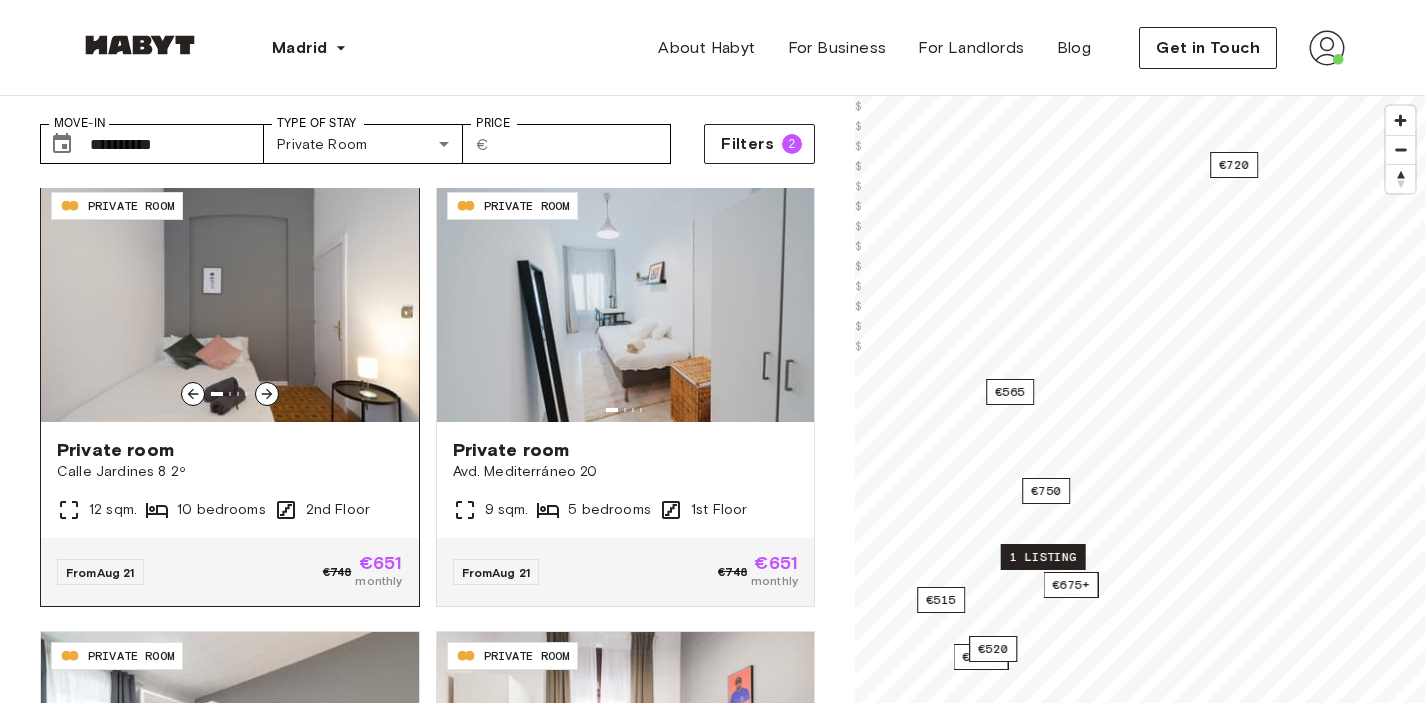 click on "Private room" at bounding box center (230, 450) 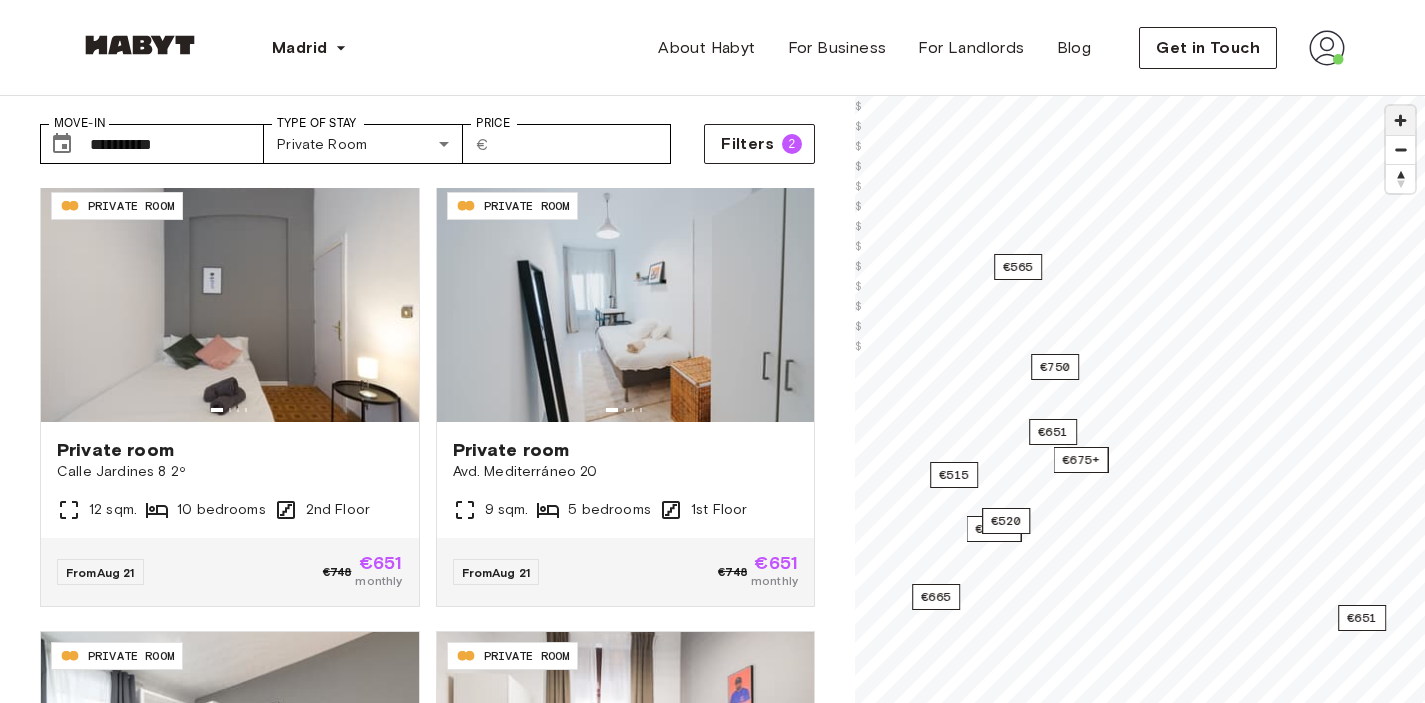 click at bounding box center (1400, 120) 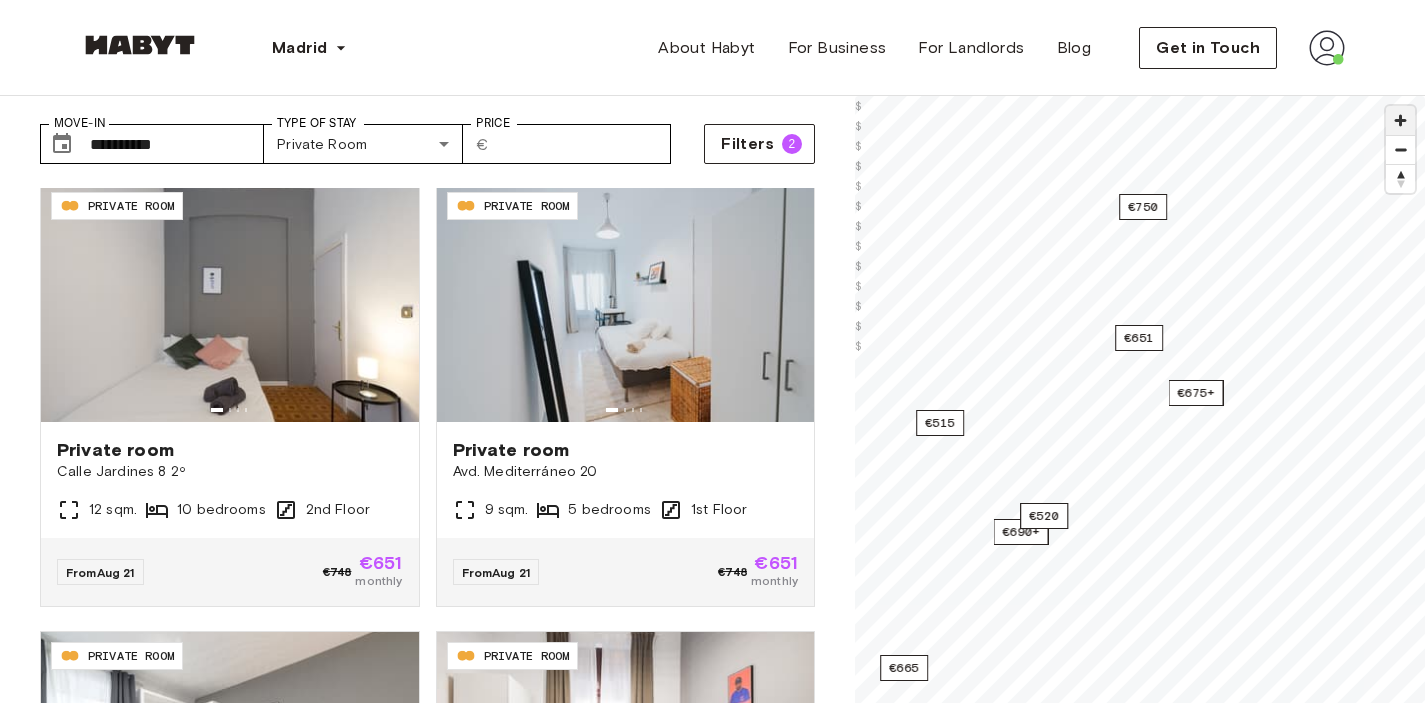 click at bounding box center (1400, 120) 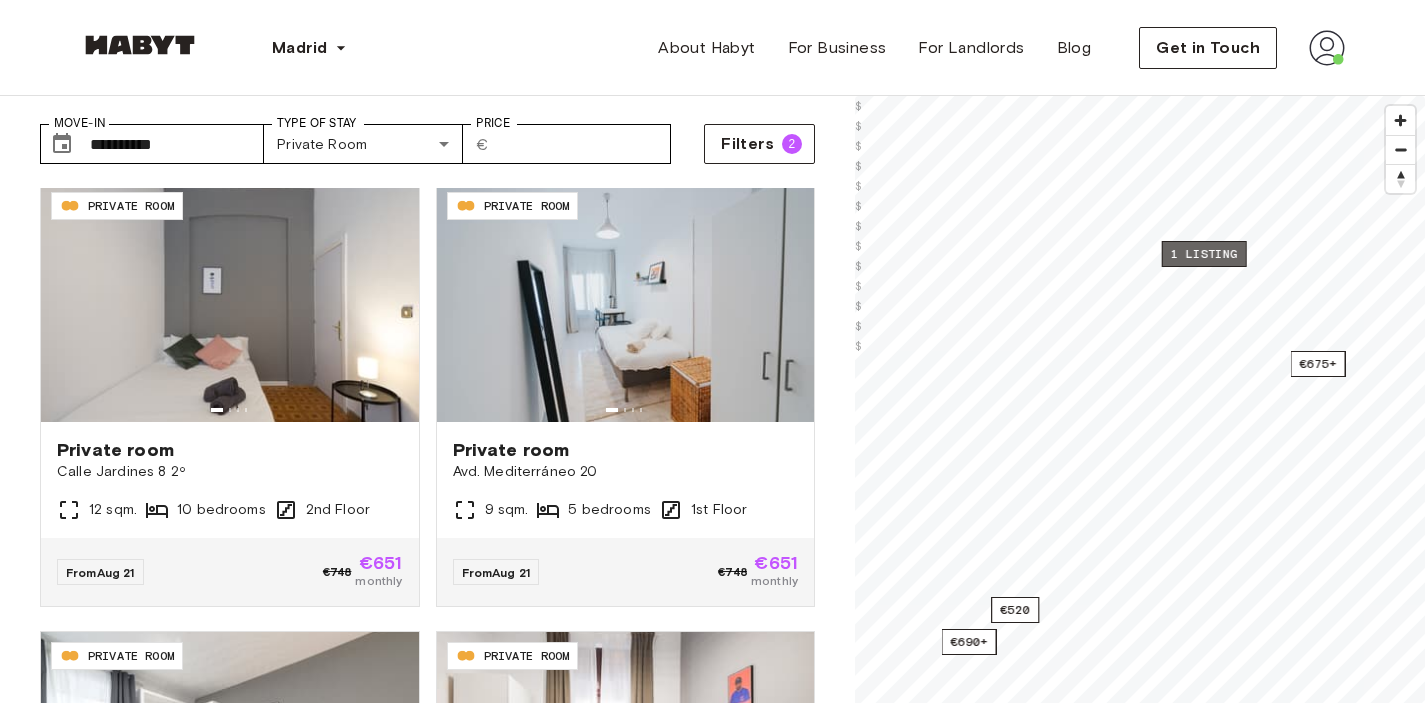 click on "1 listing" at bounding box center [1204, 254] 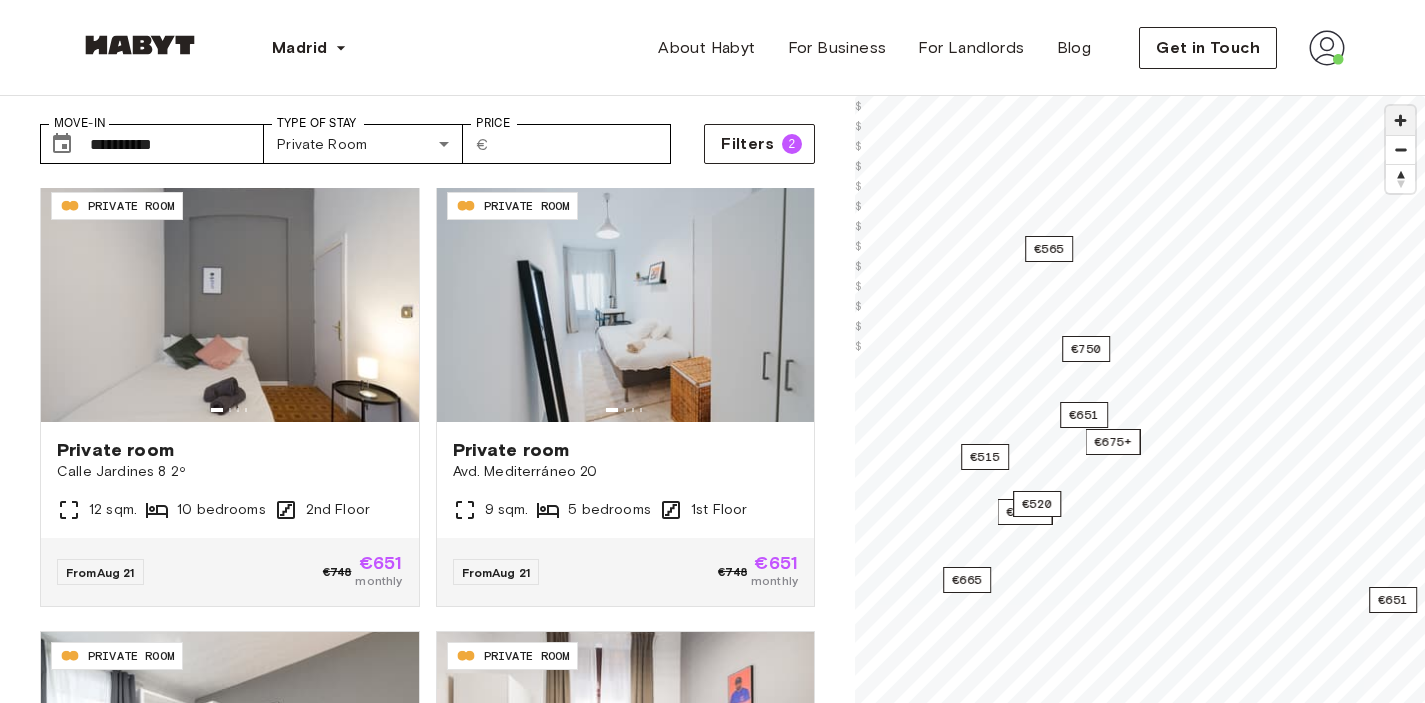 click at bounding box center [1400, 120] 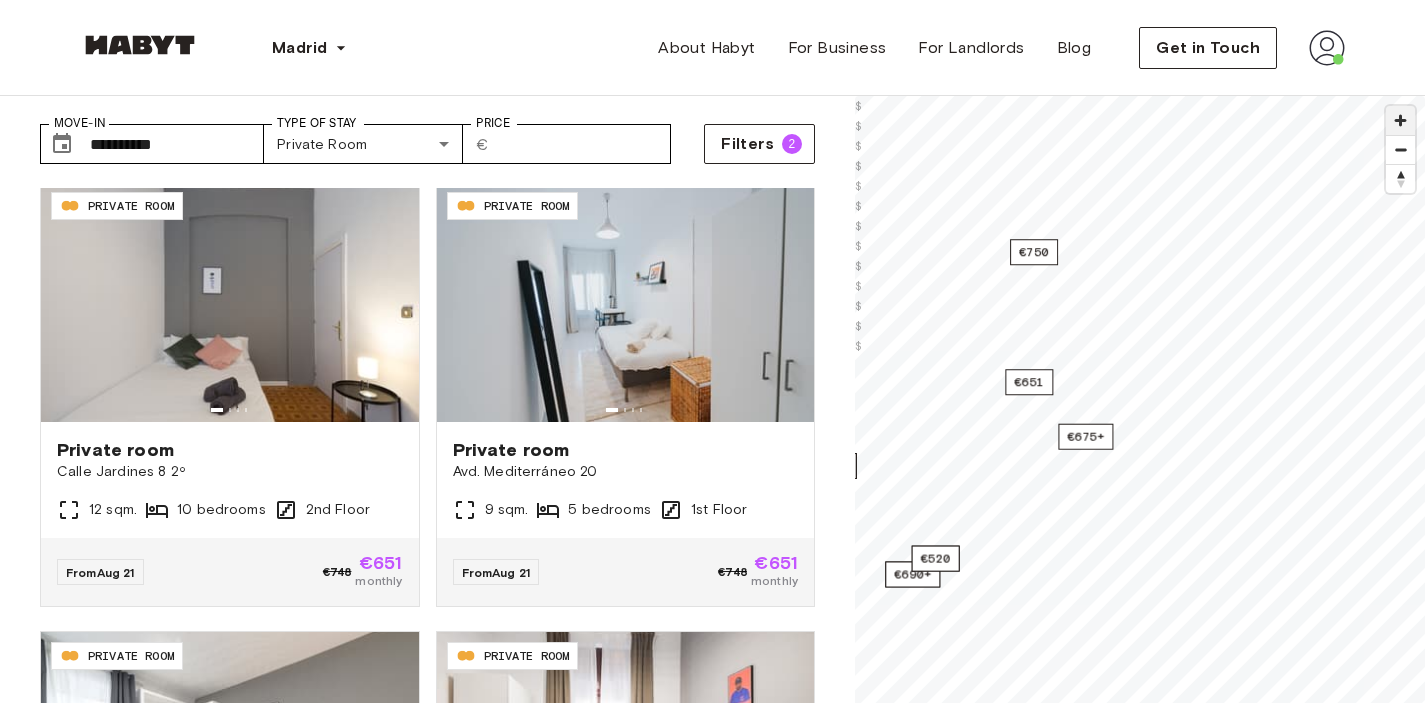 click at bounding box center (1400, 120) 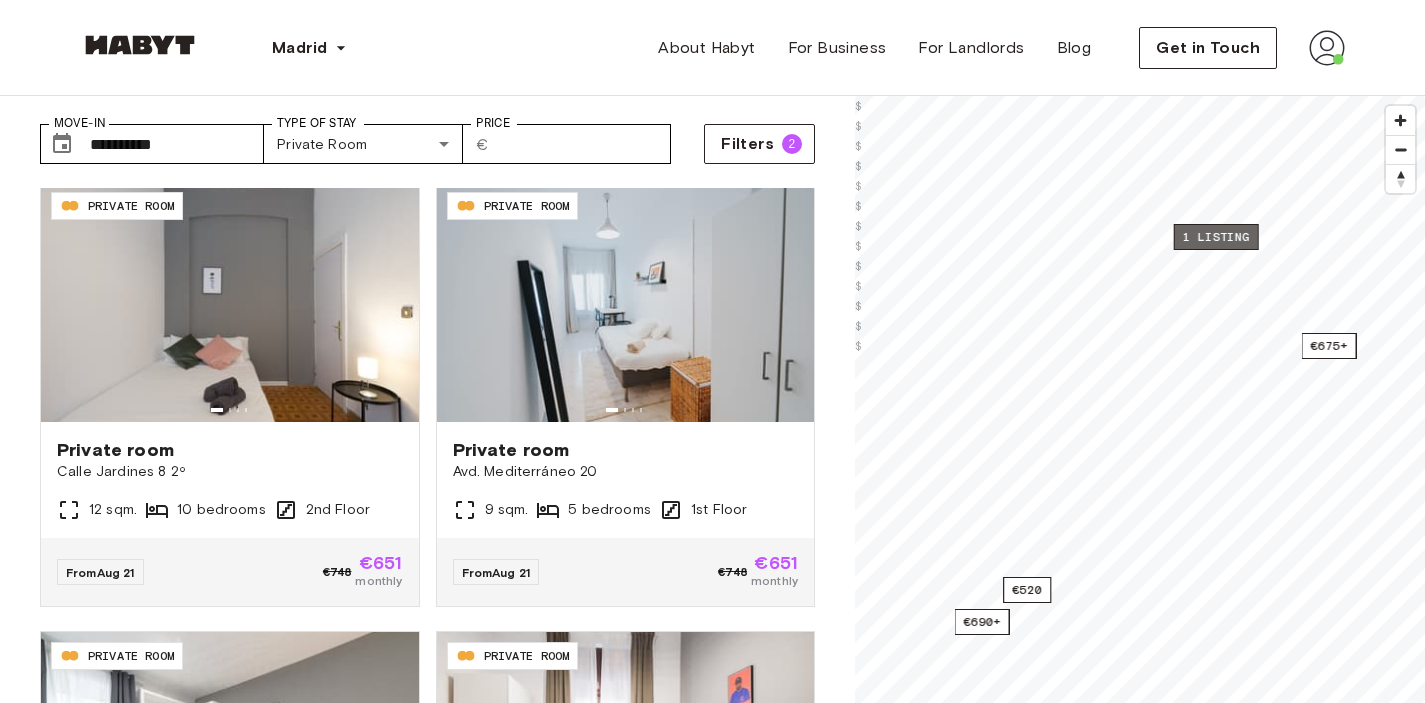 click on "1 listing" at bounding box center (1216, 237) 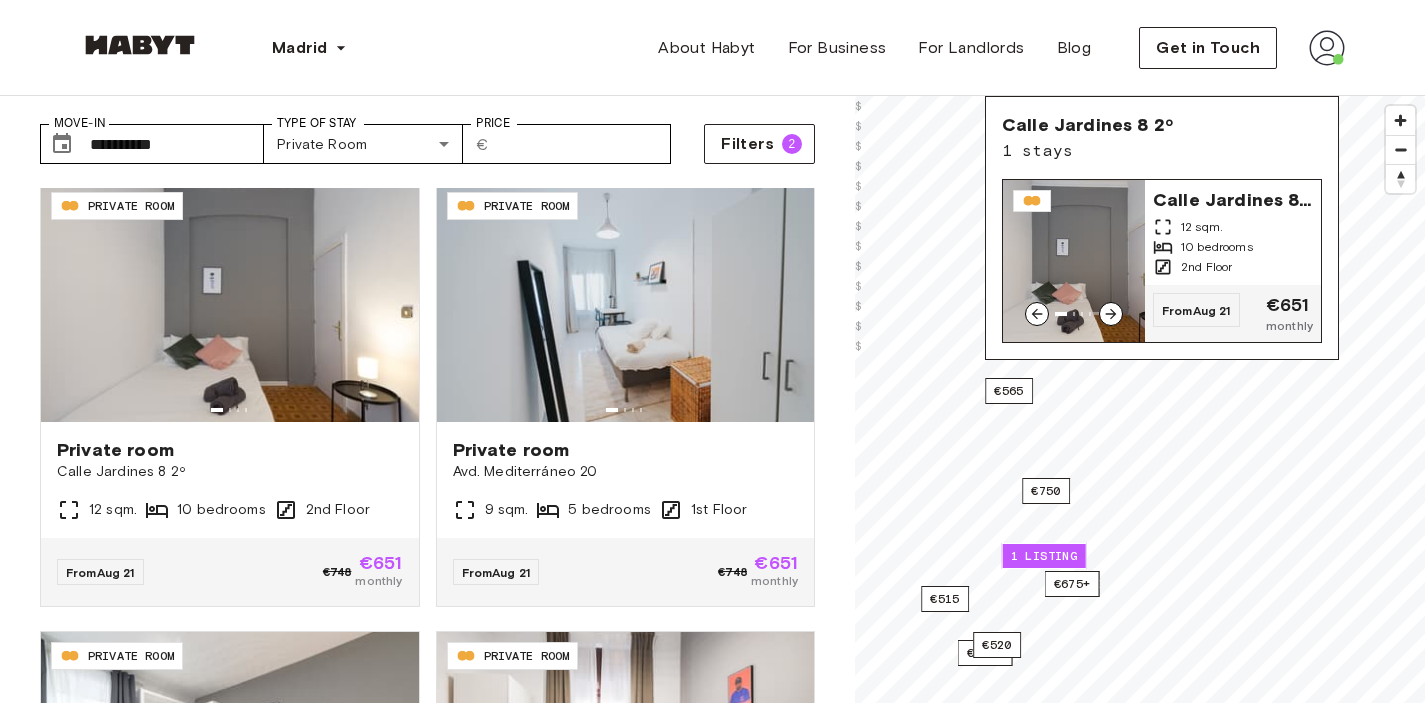click 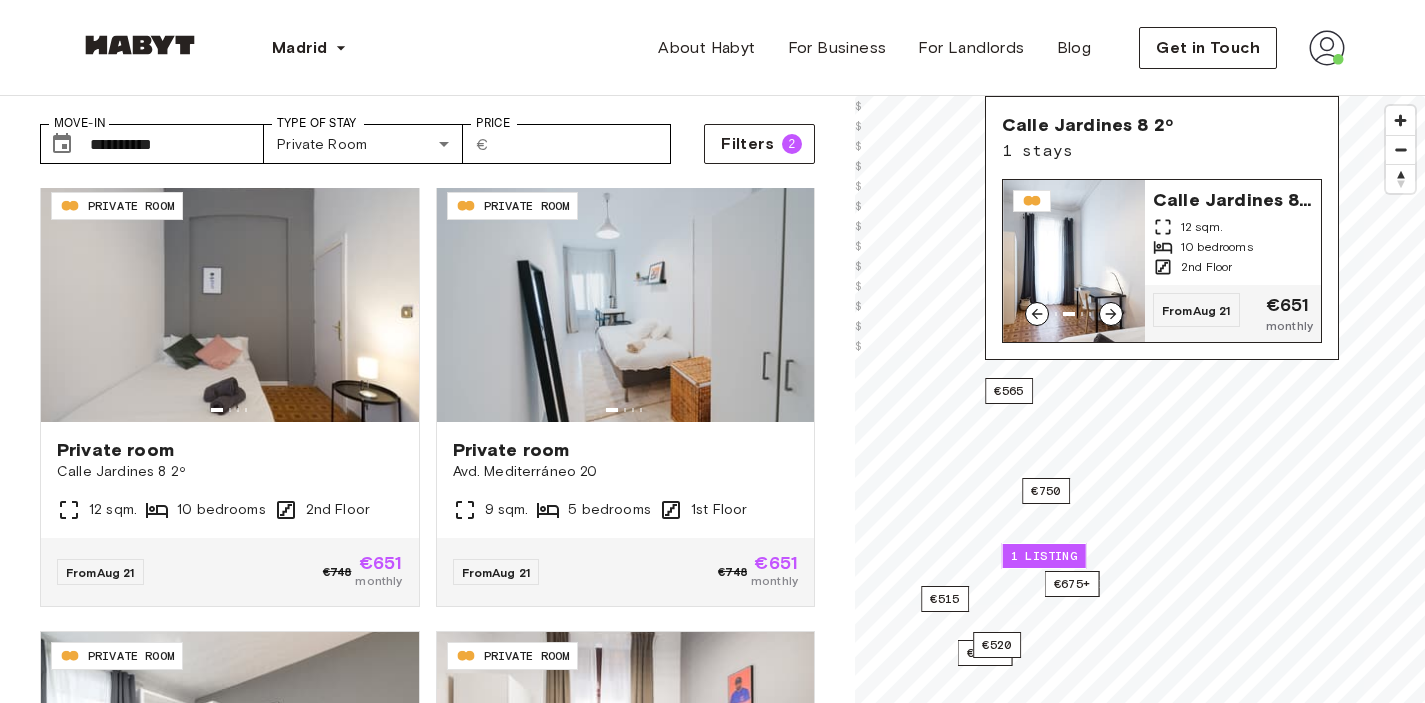 click 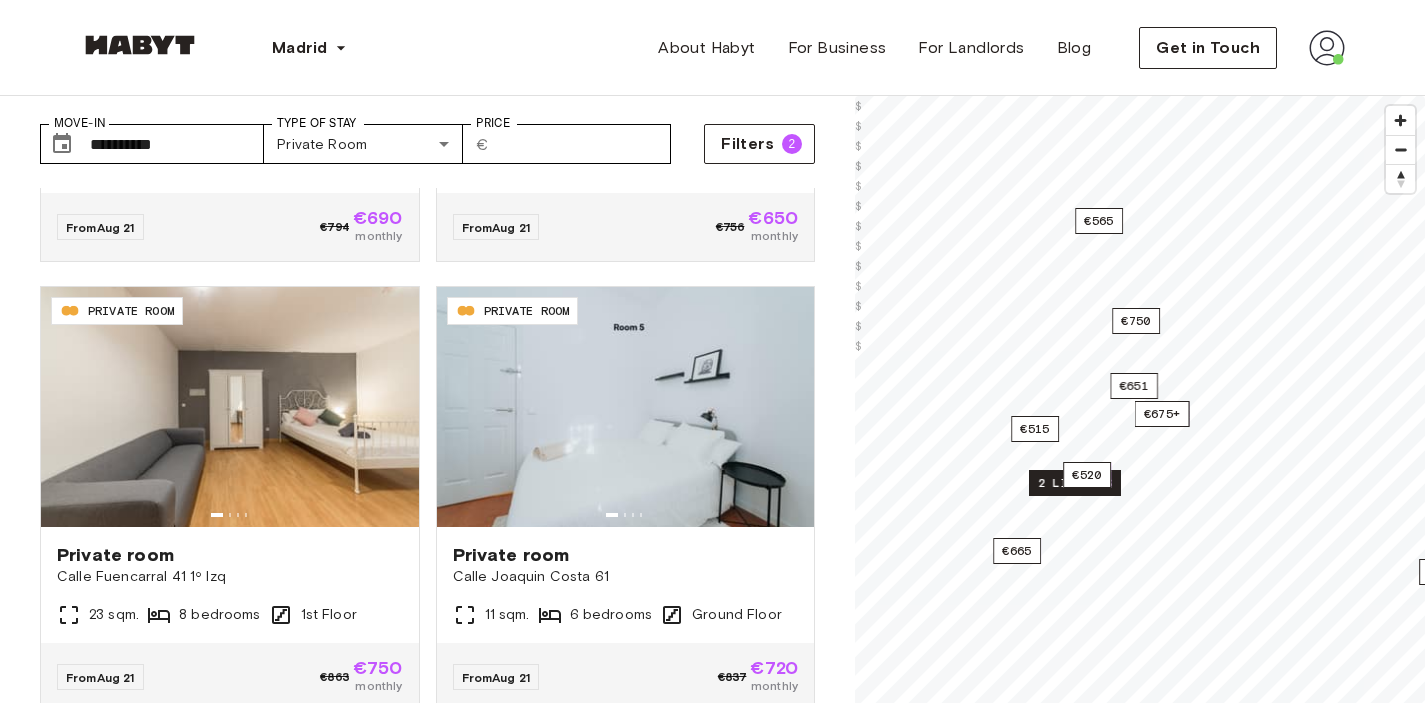 scroll, scrollTop: 409, scrollLeft: 0, axis: vertical 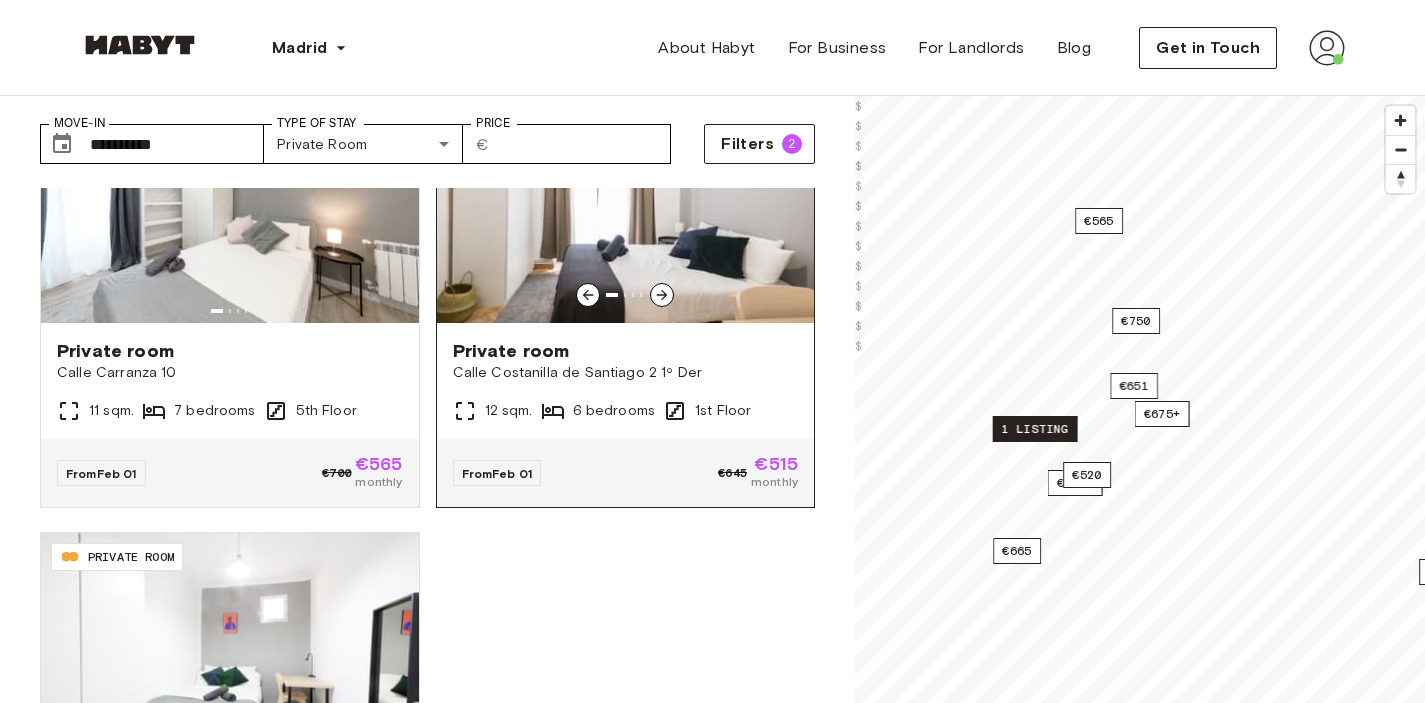 click on "Private room" at bounding box center [626, 351] 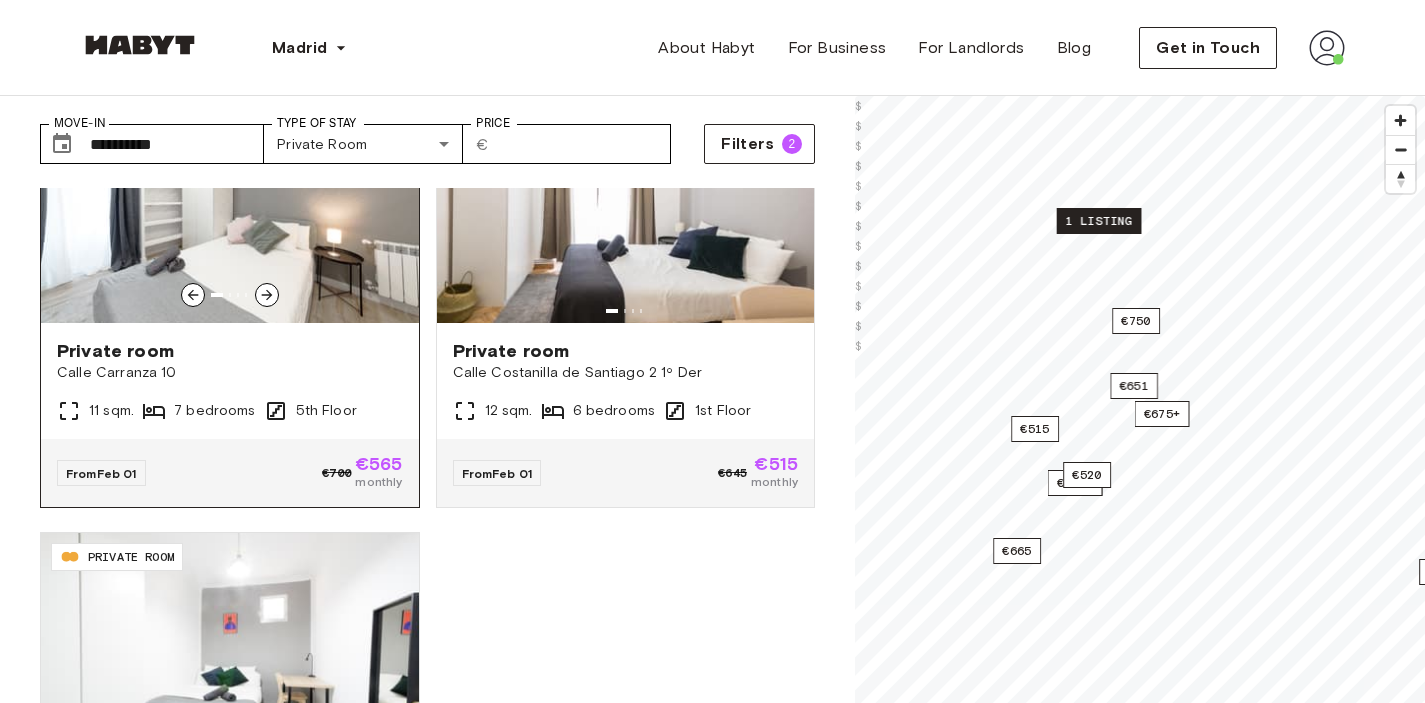 click on "Private room" at bounding box center (230, 351) 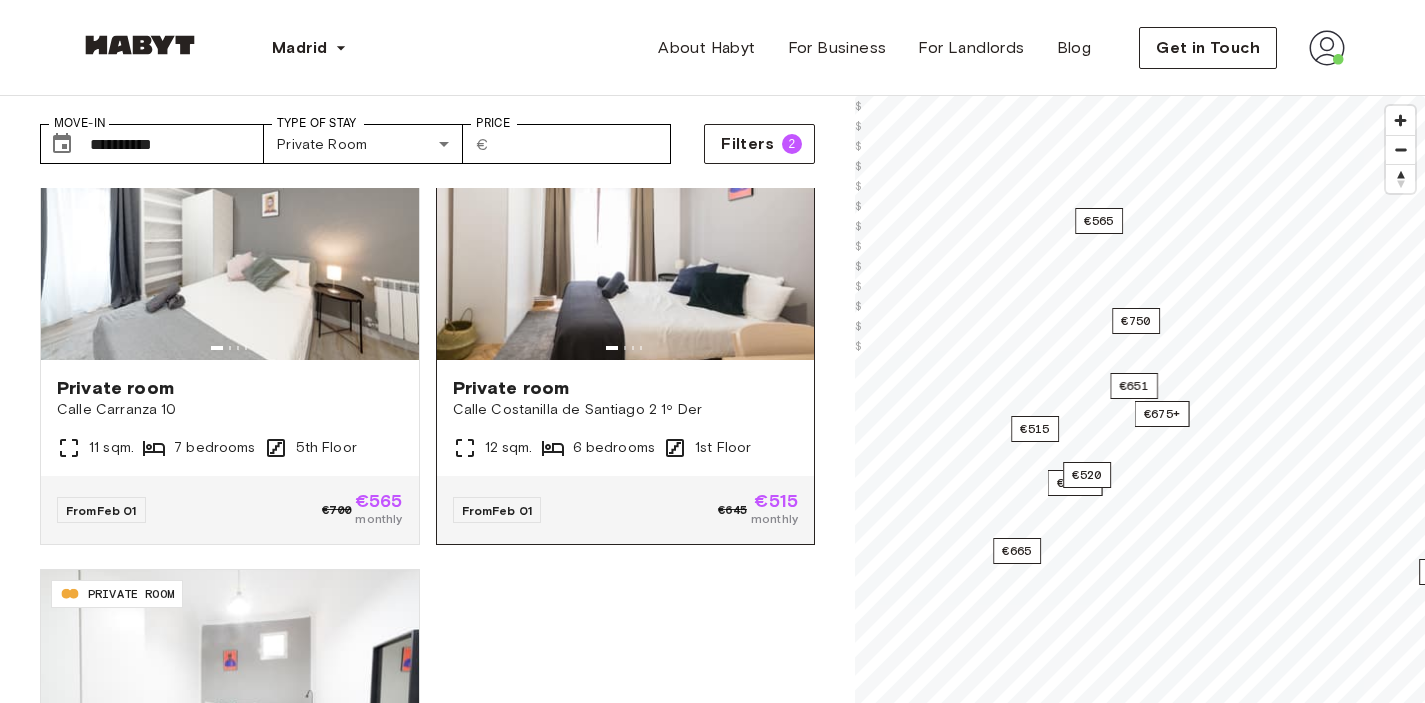 scroll, scrollTop: 3190, scrollLeft: 0, axis: vertical 